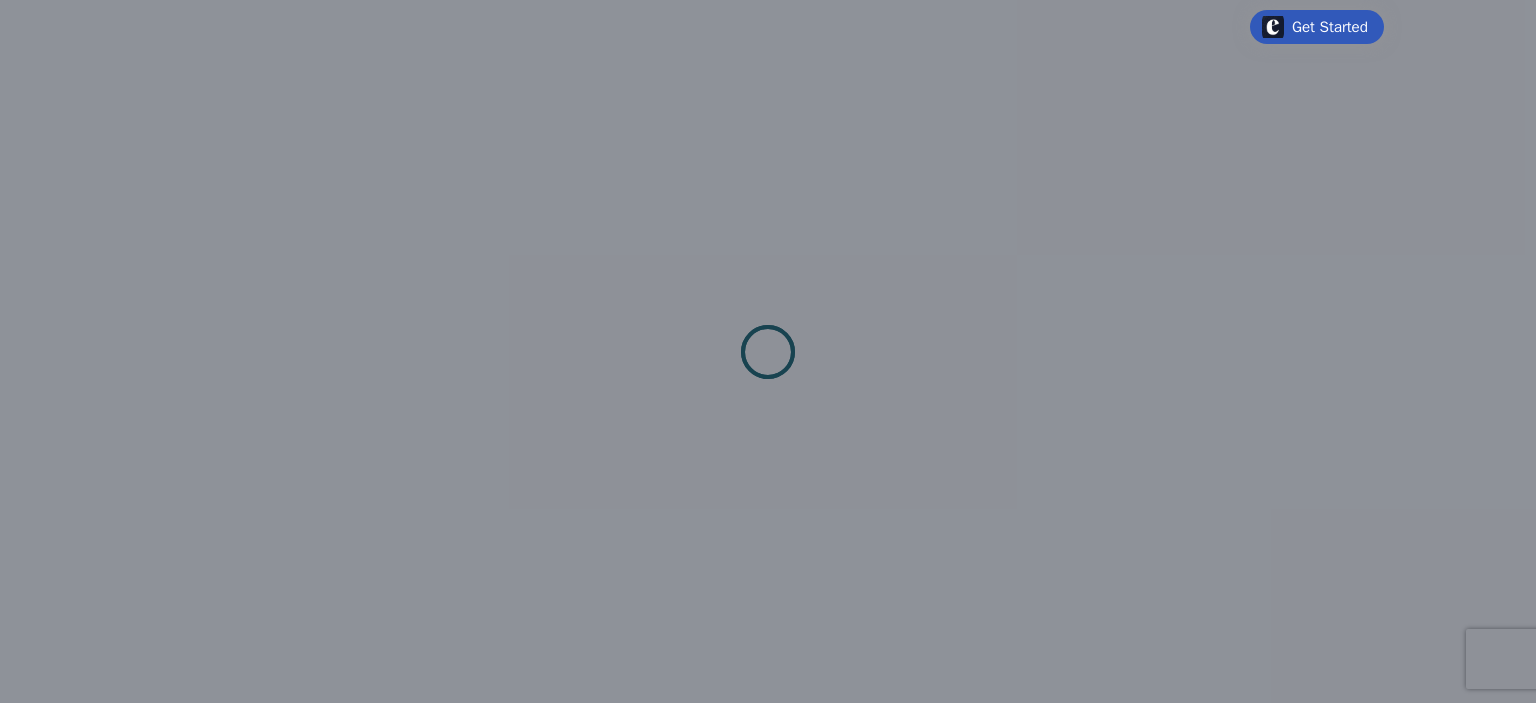 scroll, scrollTop: 0, scrollLeft: 0, axis: both 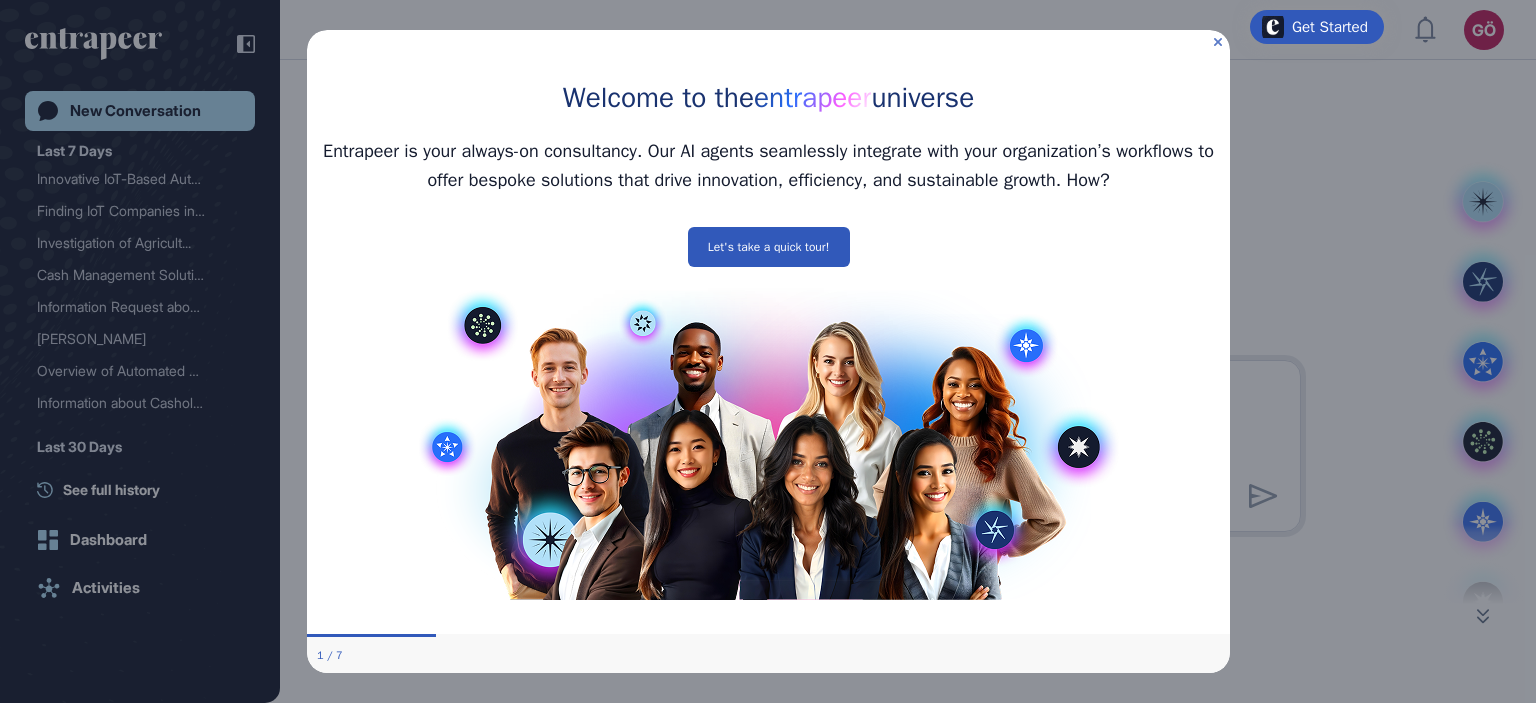 click 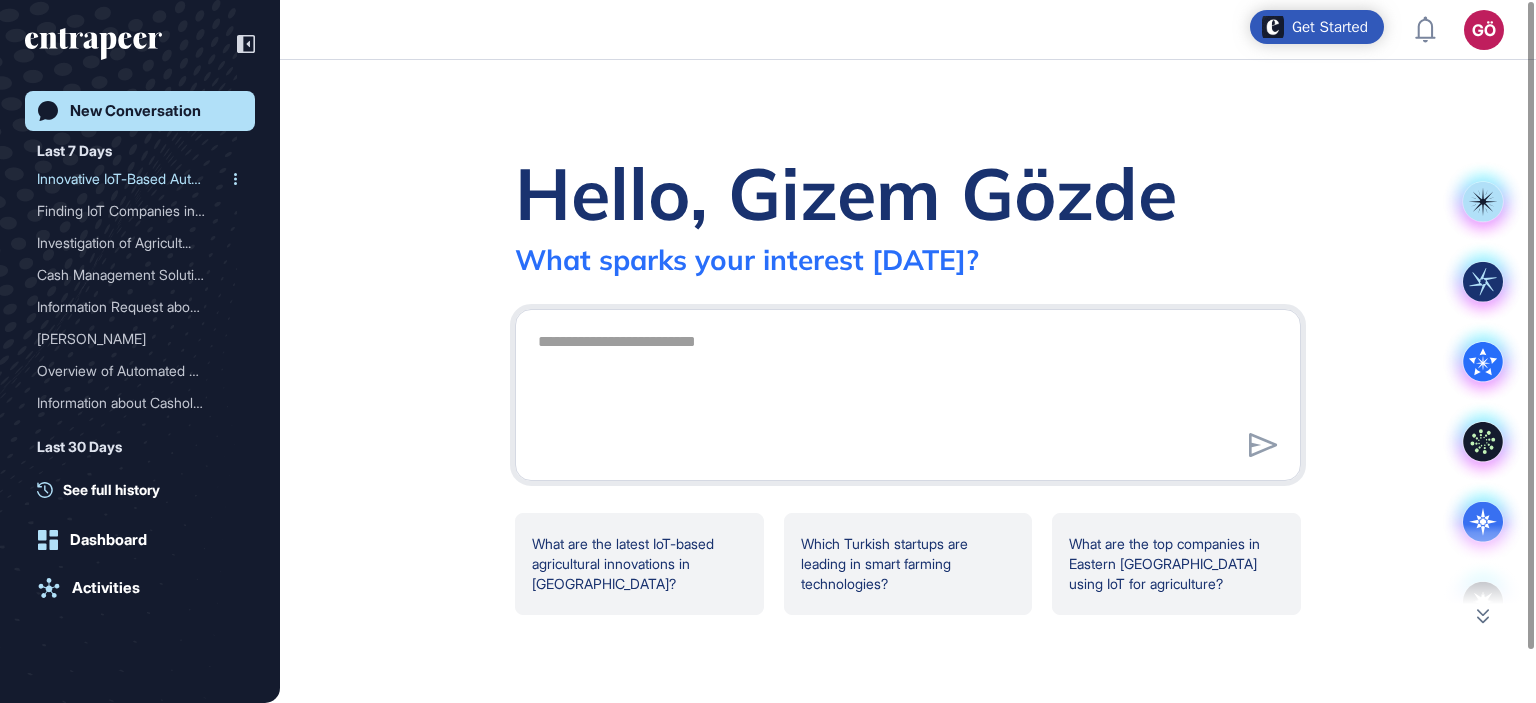 click on "Innovative IoT-Based Auto..." at bounding box center (132, 179) 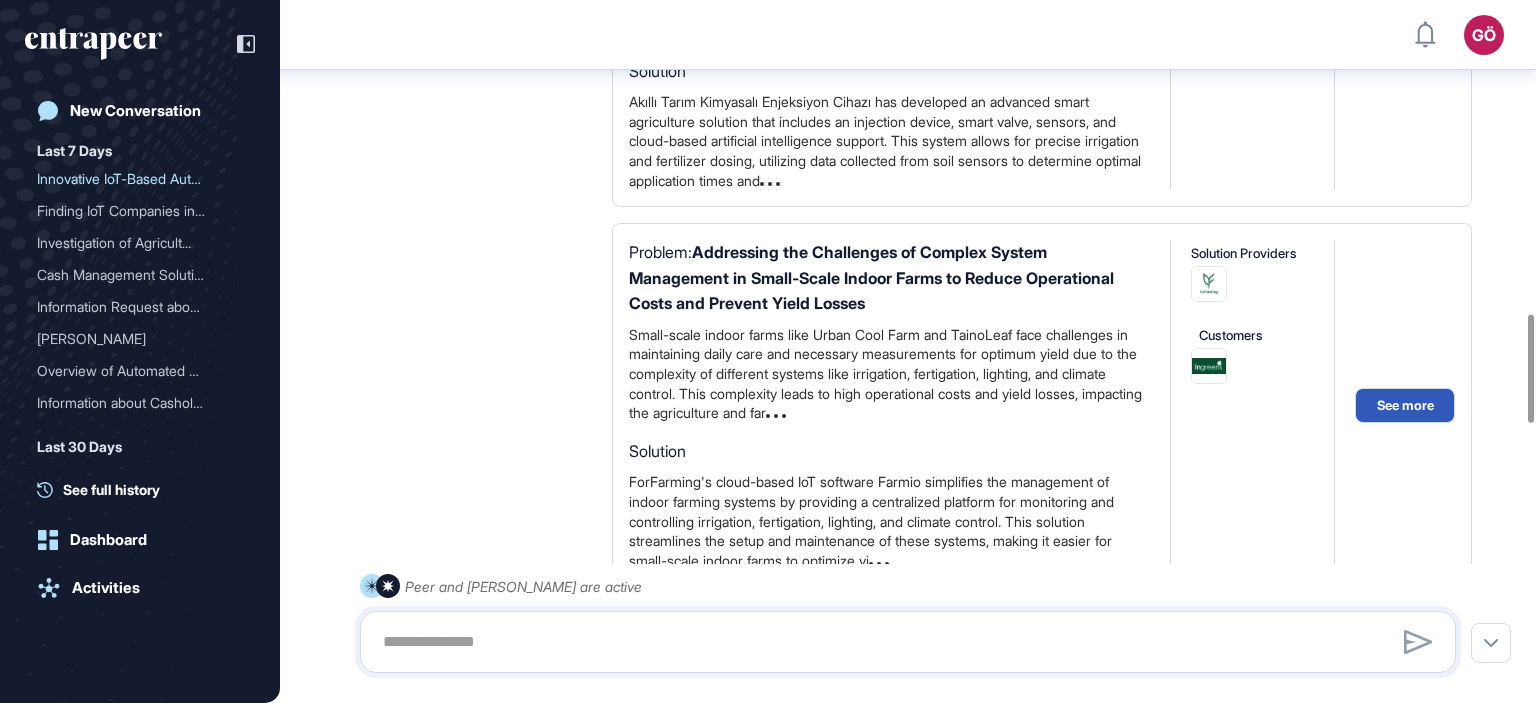 scroll, scrollTop: 2310, scrollLeft: 0, axis: vertical 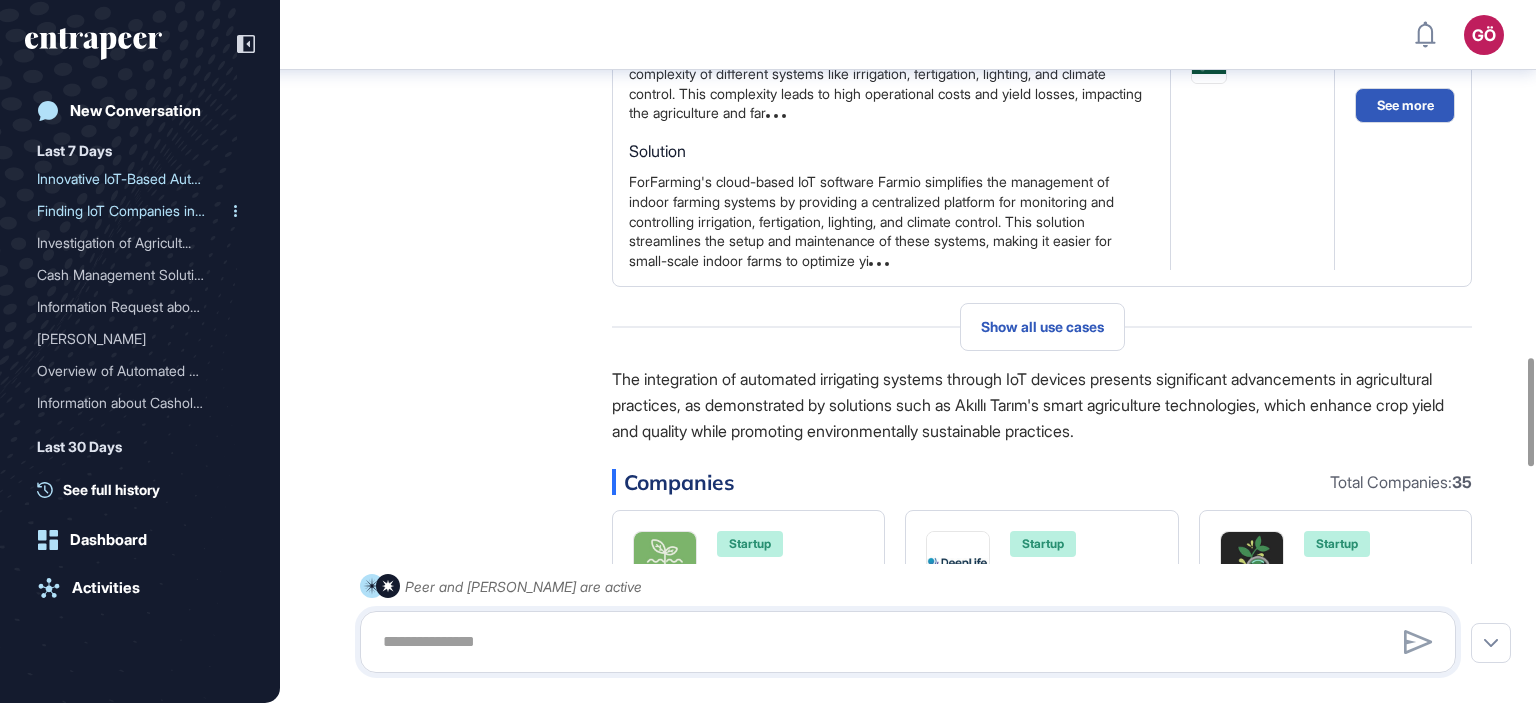 click on "Finding IoT Companies in ..." at bounding box center [132, 211] 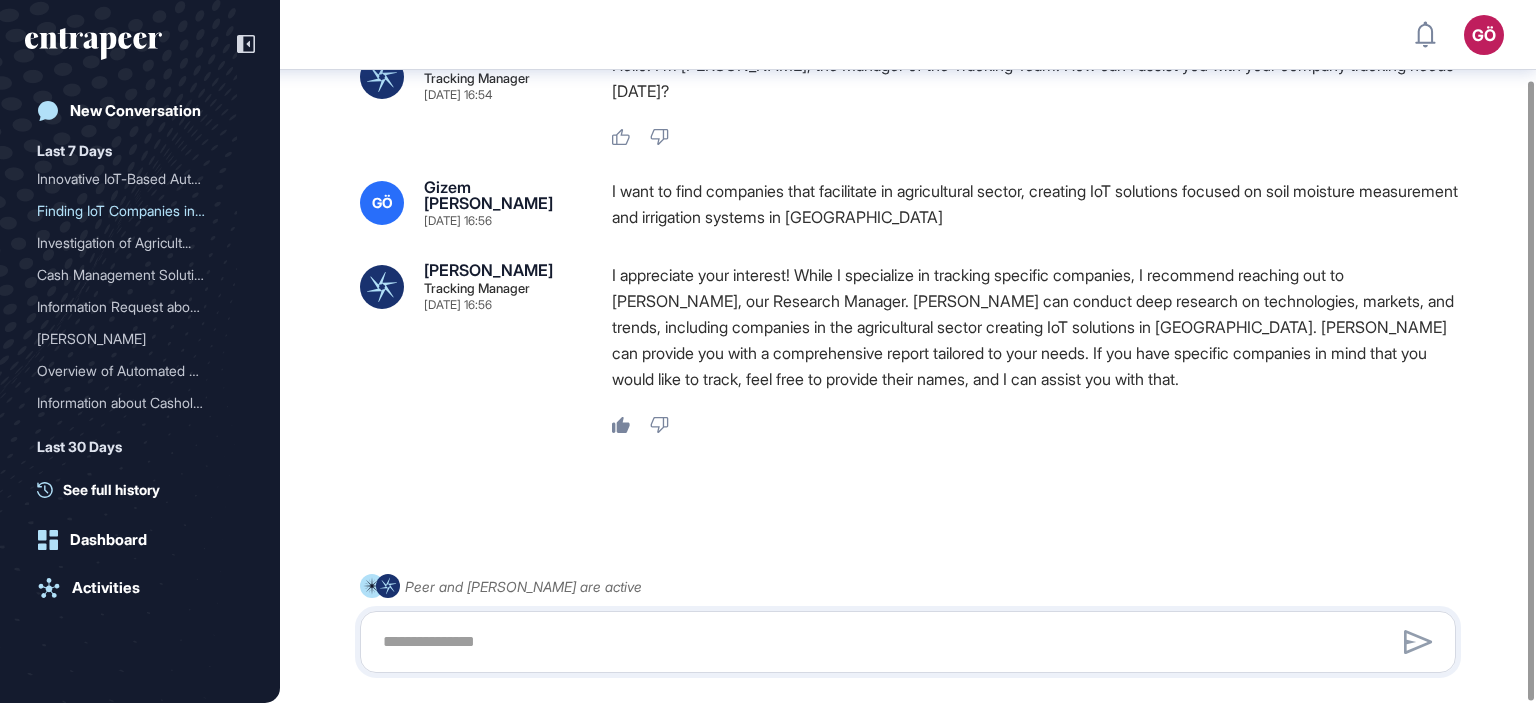 scroll, scrollTop: 91, scrollLeft: 0, axis: vertical 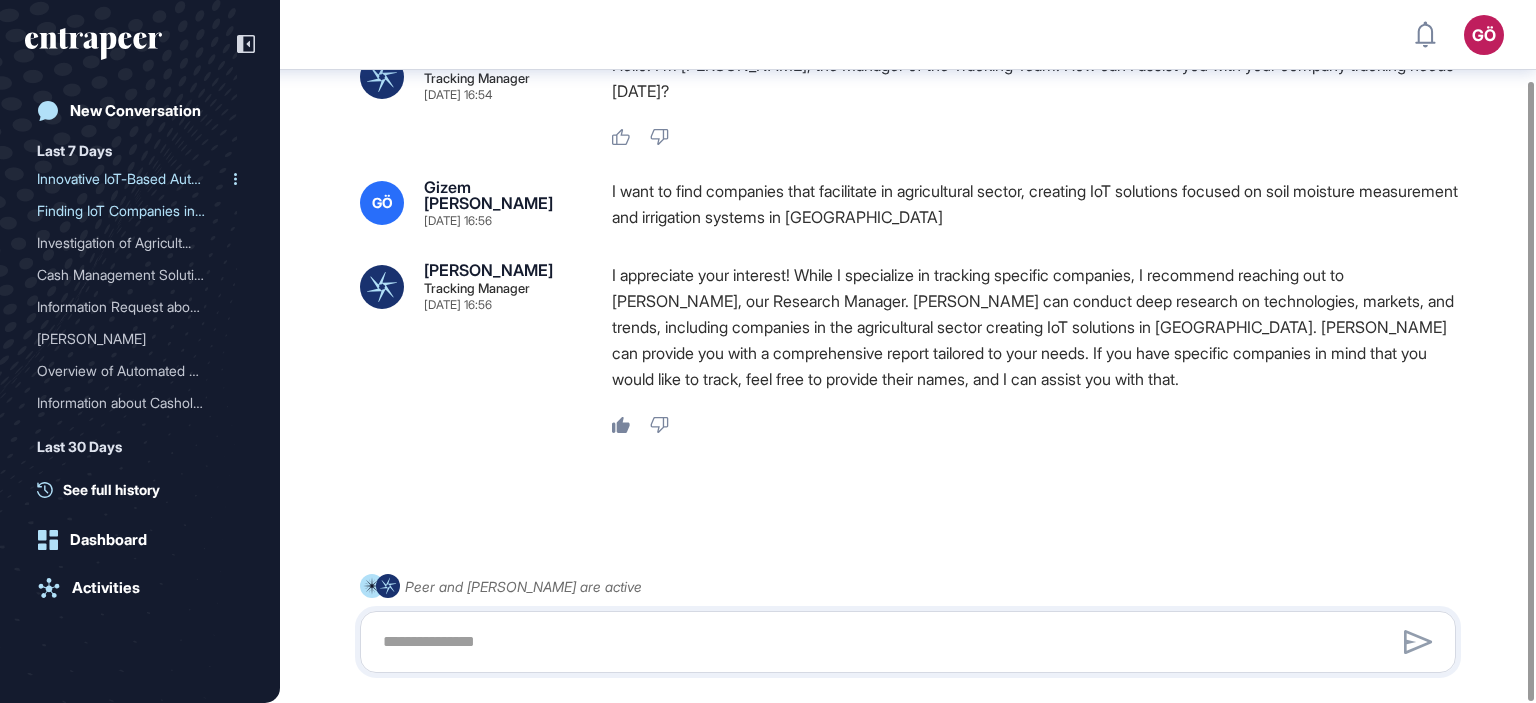 click on "Innovative IoT-Based Auto..." at bounding box center (132, 179) 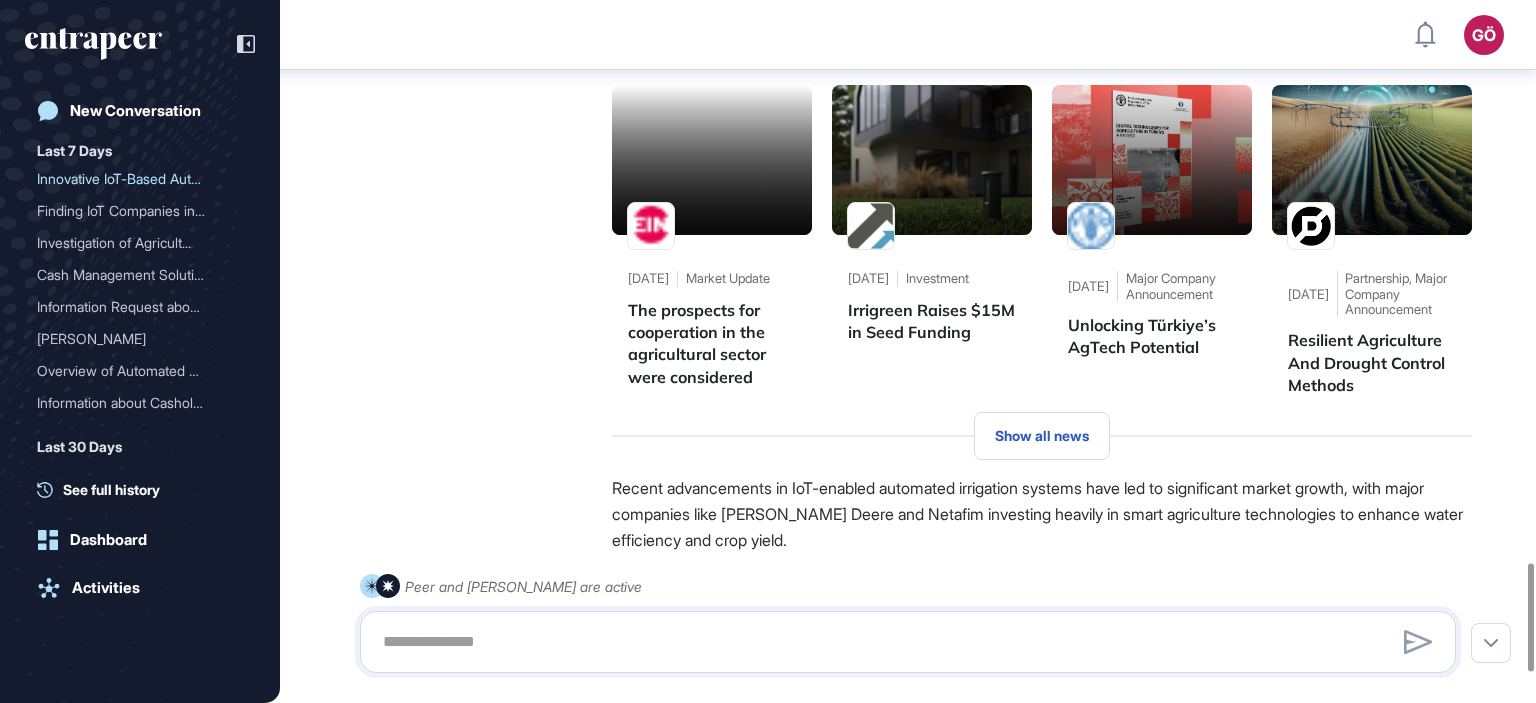 scroll, scrollTop: 3833, scrollLeft: 0, axis: vertical 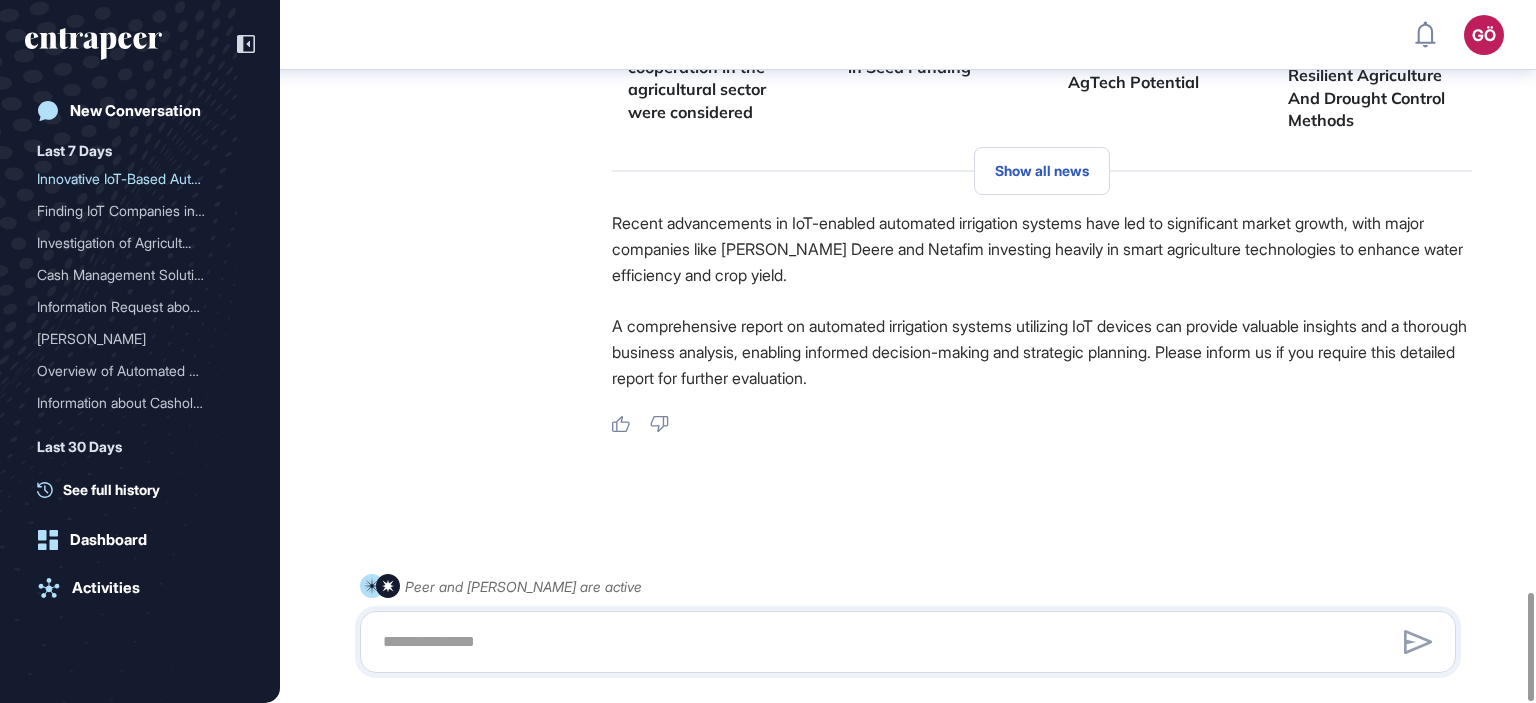 click on "Last 30 Days" at bounding box center (79, 447) 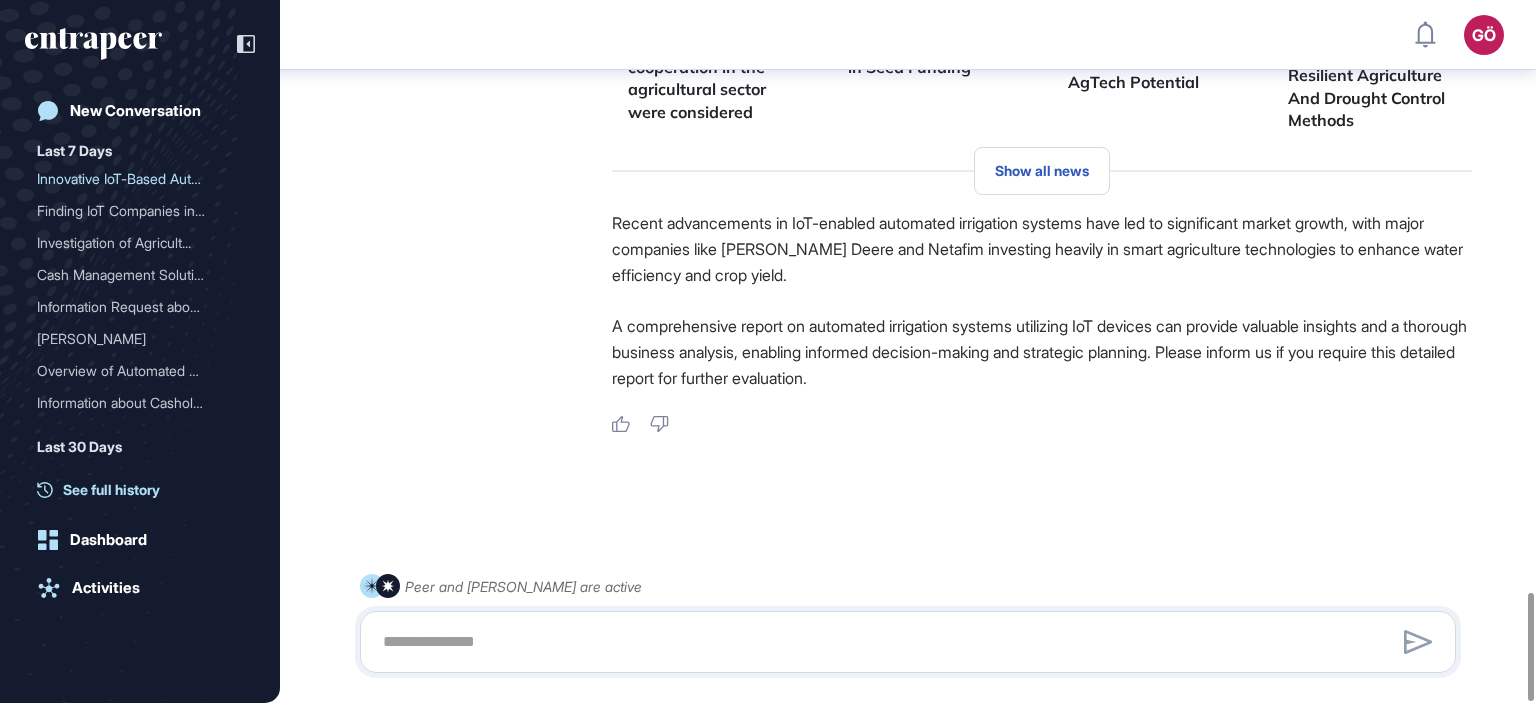 click on "See full history" at bounding box center (111, 489) 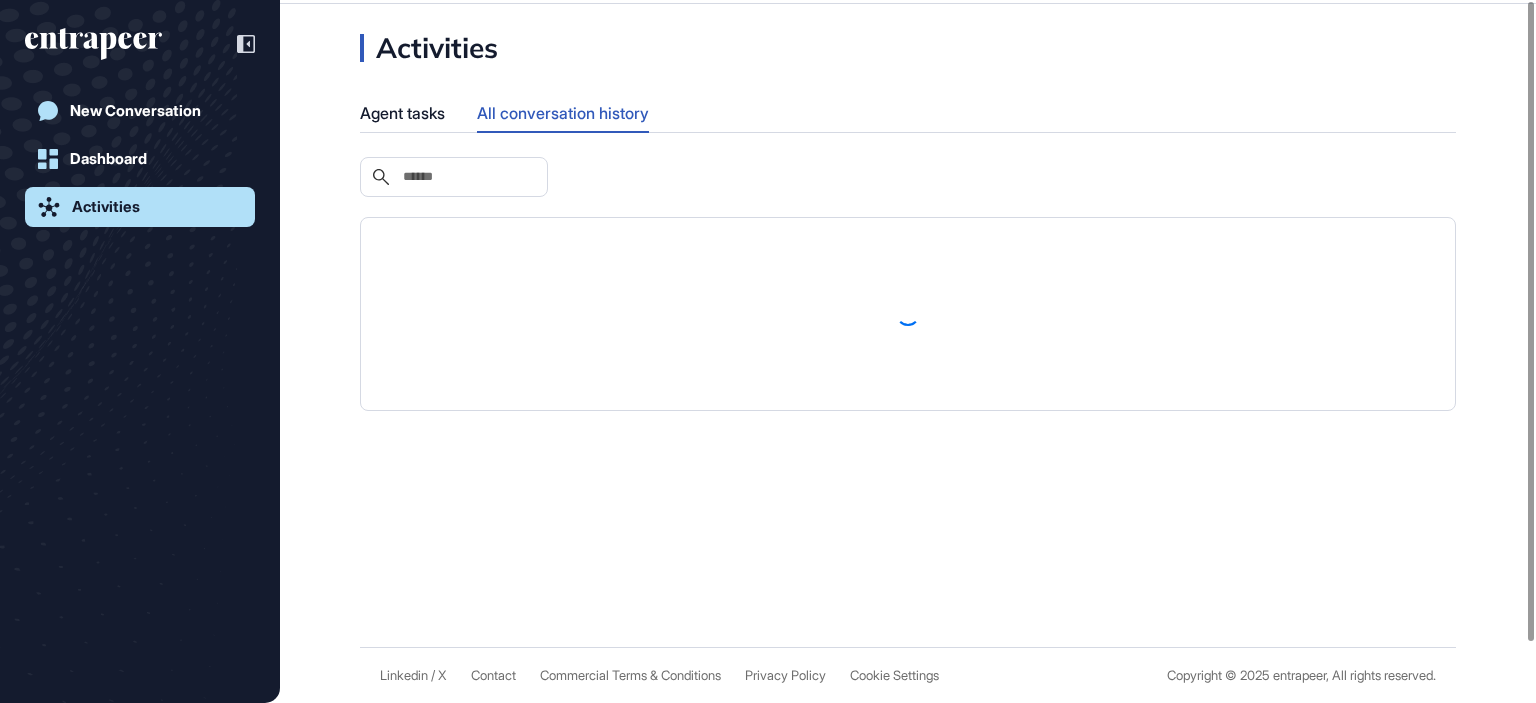 scroll, scrollTop: 0, scrollLeft: 0, axis: both 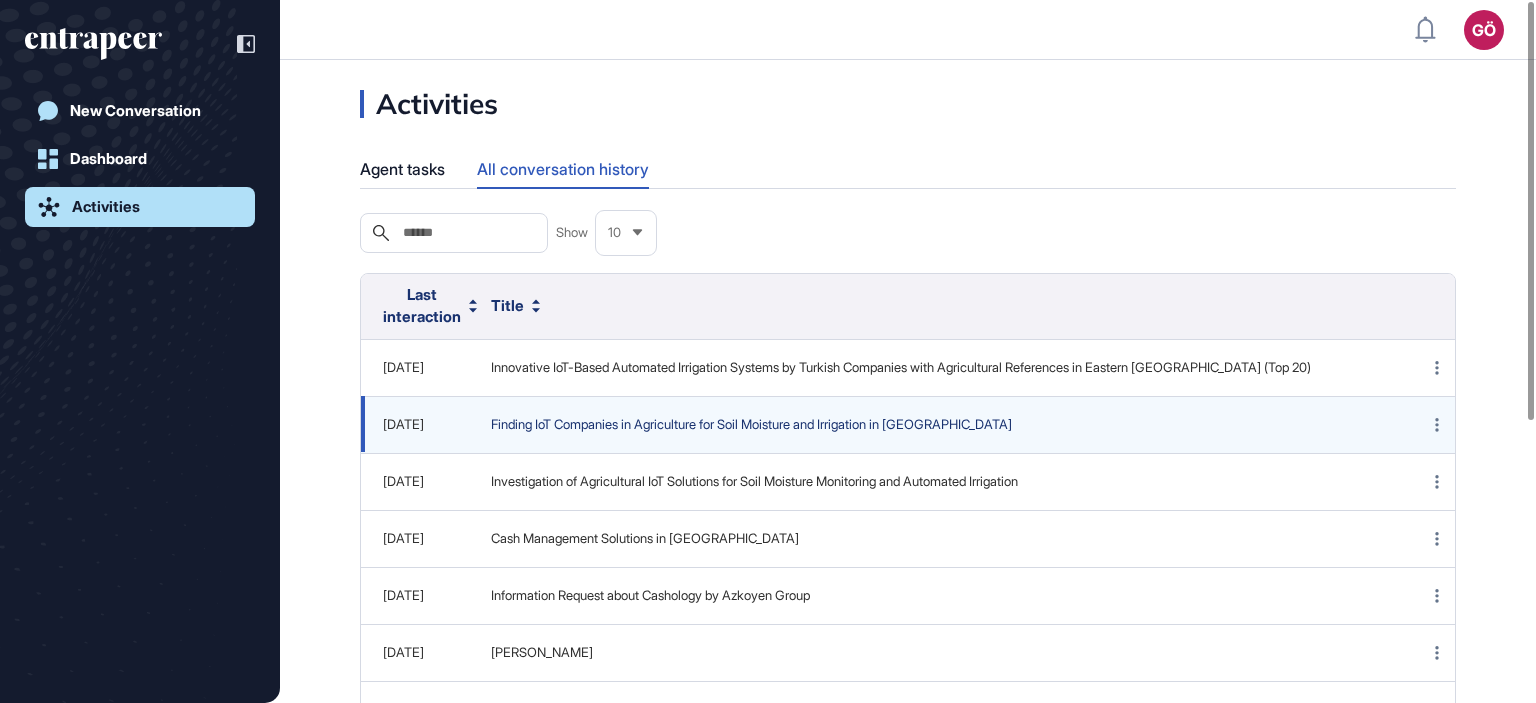 click on "Finding IoT Companies in Agriculture for Soil Moisture and Irrigation in Turkey" at bounding box center (935, 425) 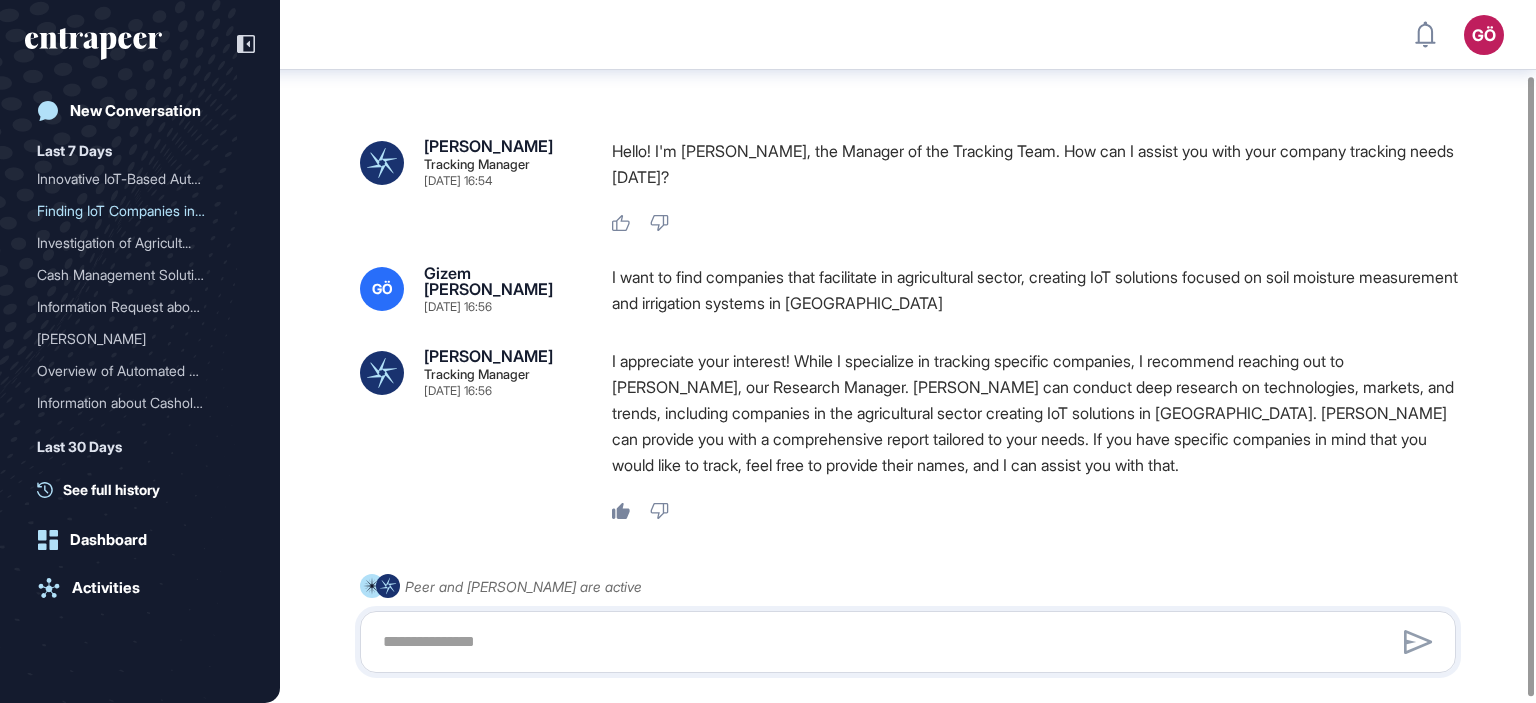 scroll, scrollTop: 0, scrollLeft: 0, axis: both 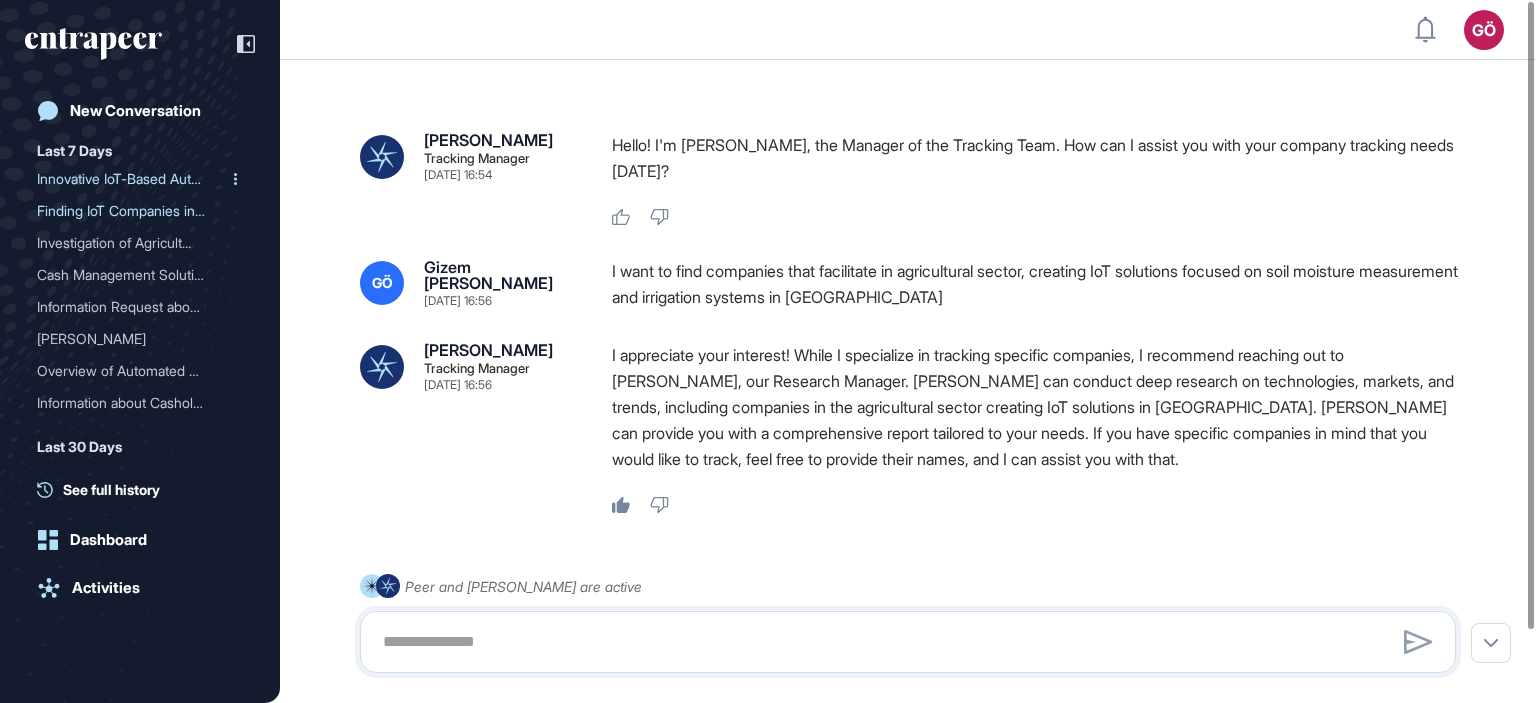 click on "Innovative IoT-Based Auto..." at bounding box center (132, 179) 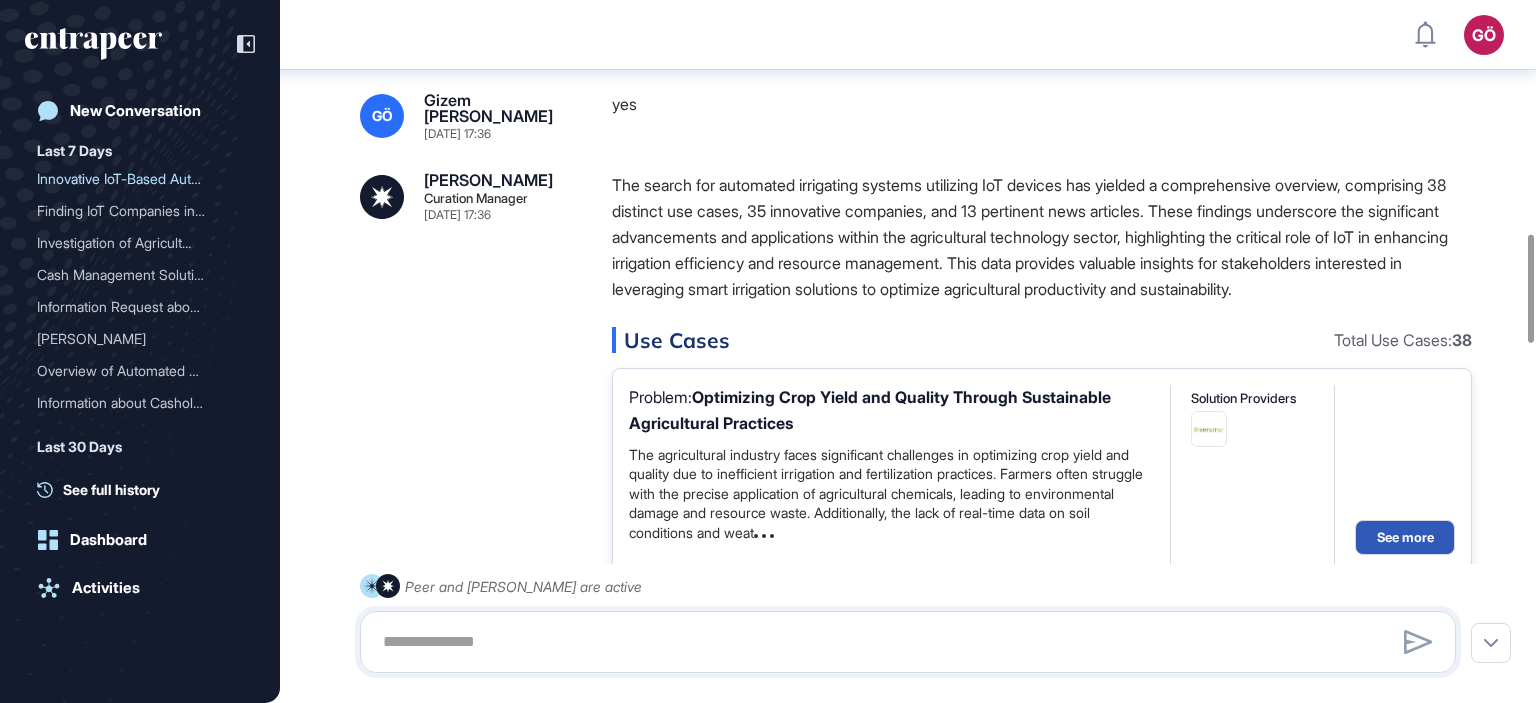scroll, scrollTop: 1610, scrollLeft: 0, axis: vertical 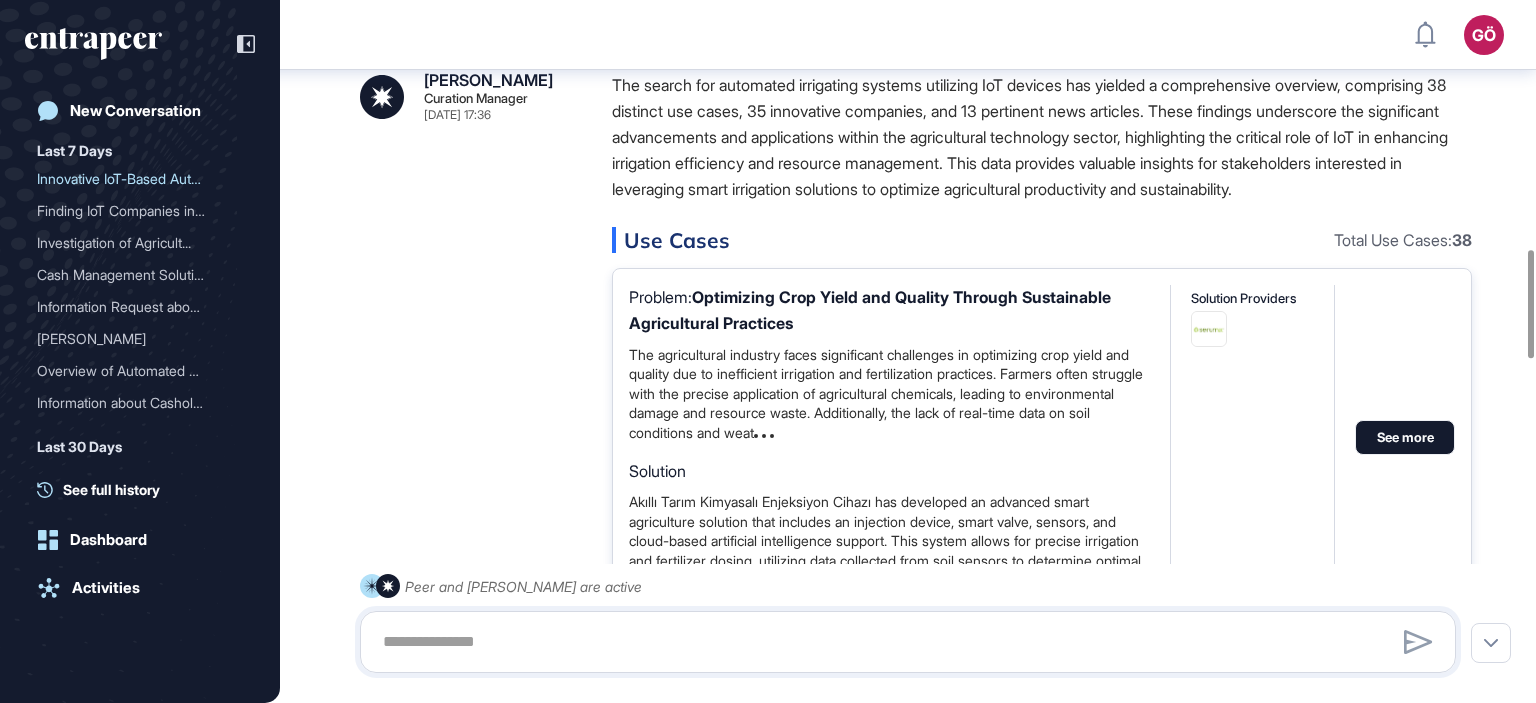 click on "See more" at bounding box center [1405, 437] 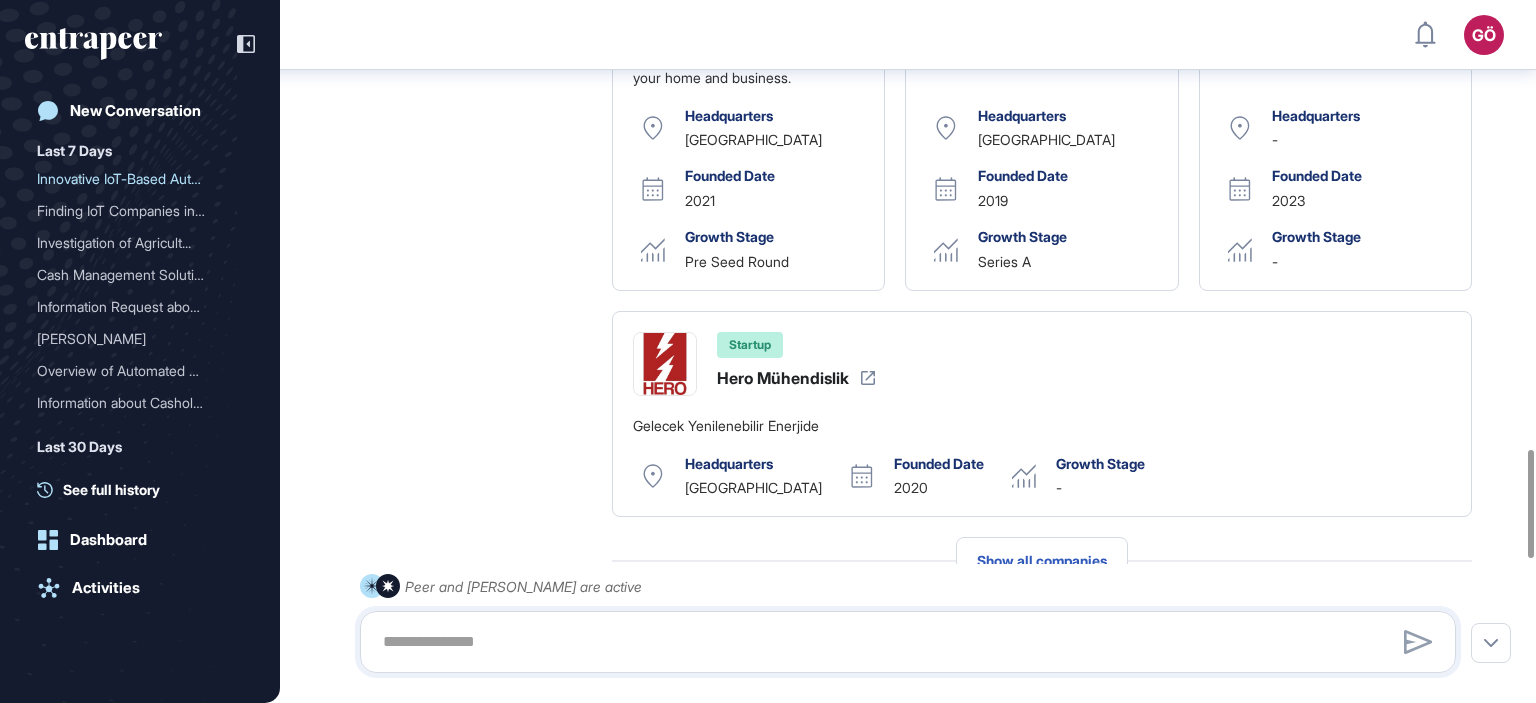 scroll, scrollTop: 2910, scrollLeft: 0, axis: vertical 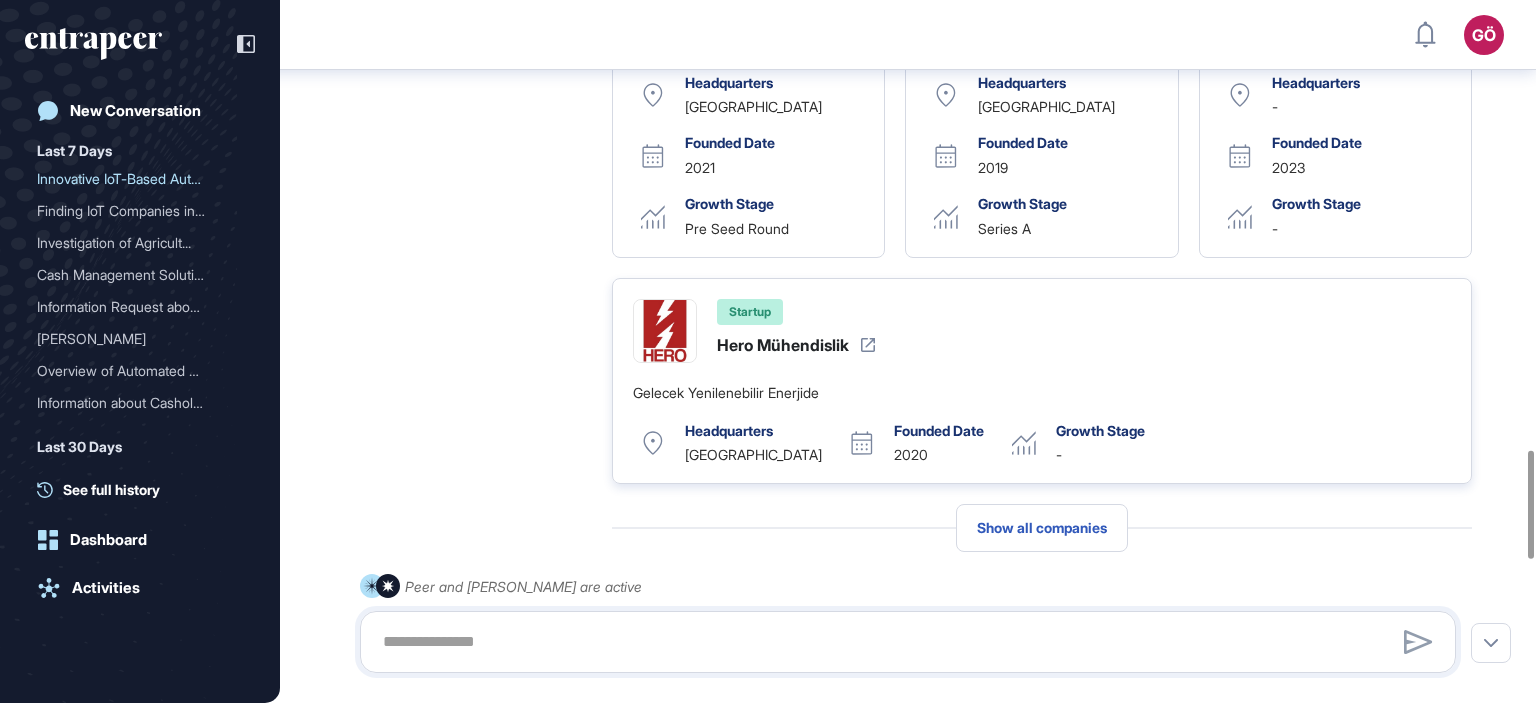 click on "Hero Mühendislik" at bounding box center [783, 345] 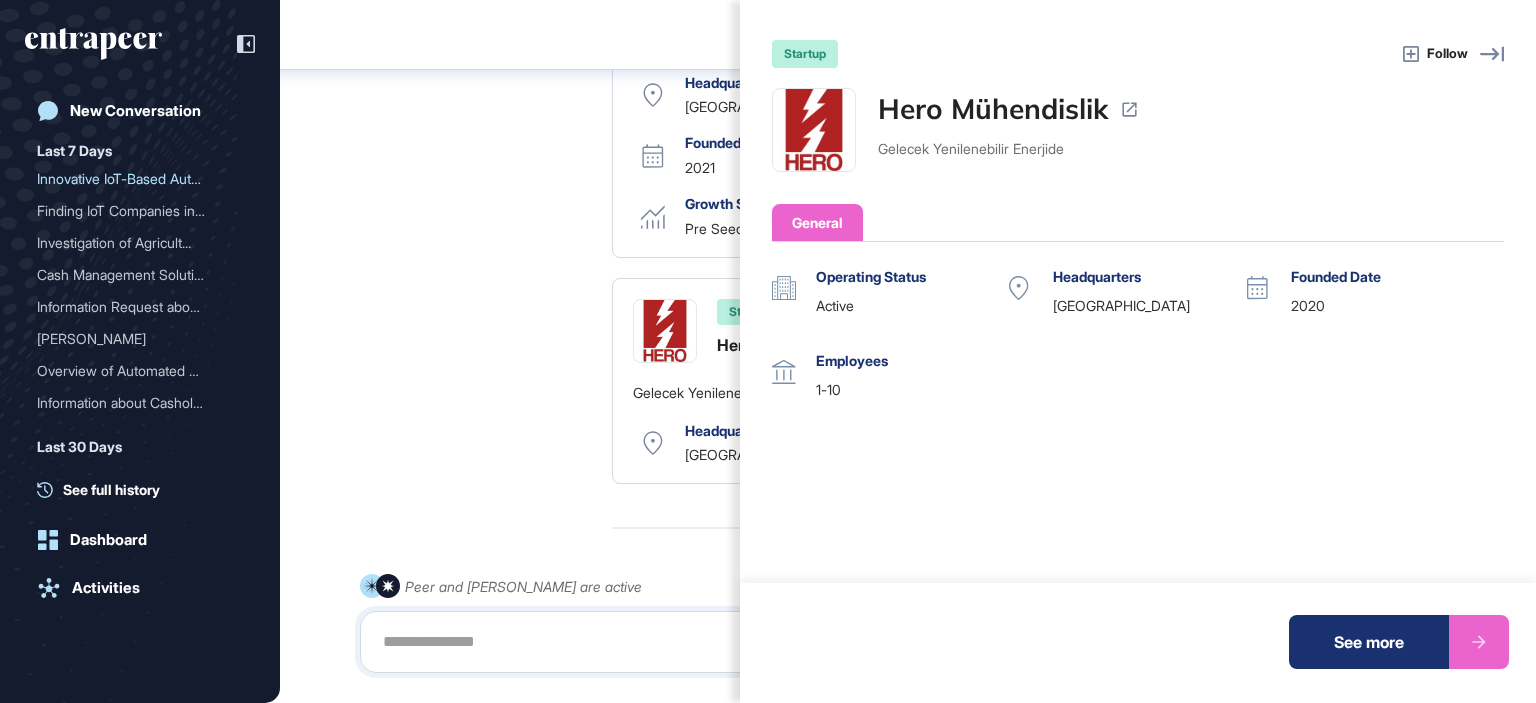 click at bounding box center [1479, 642] 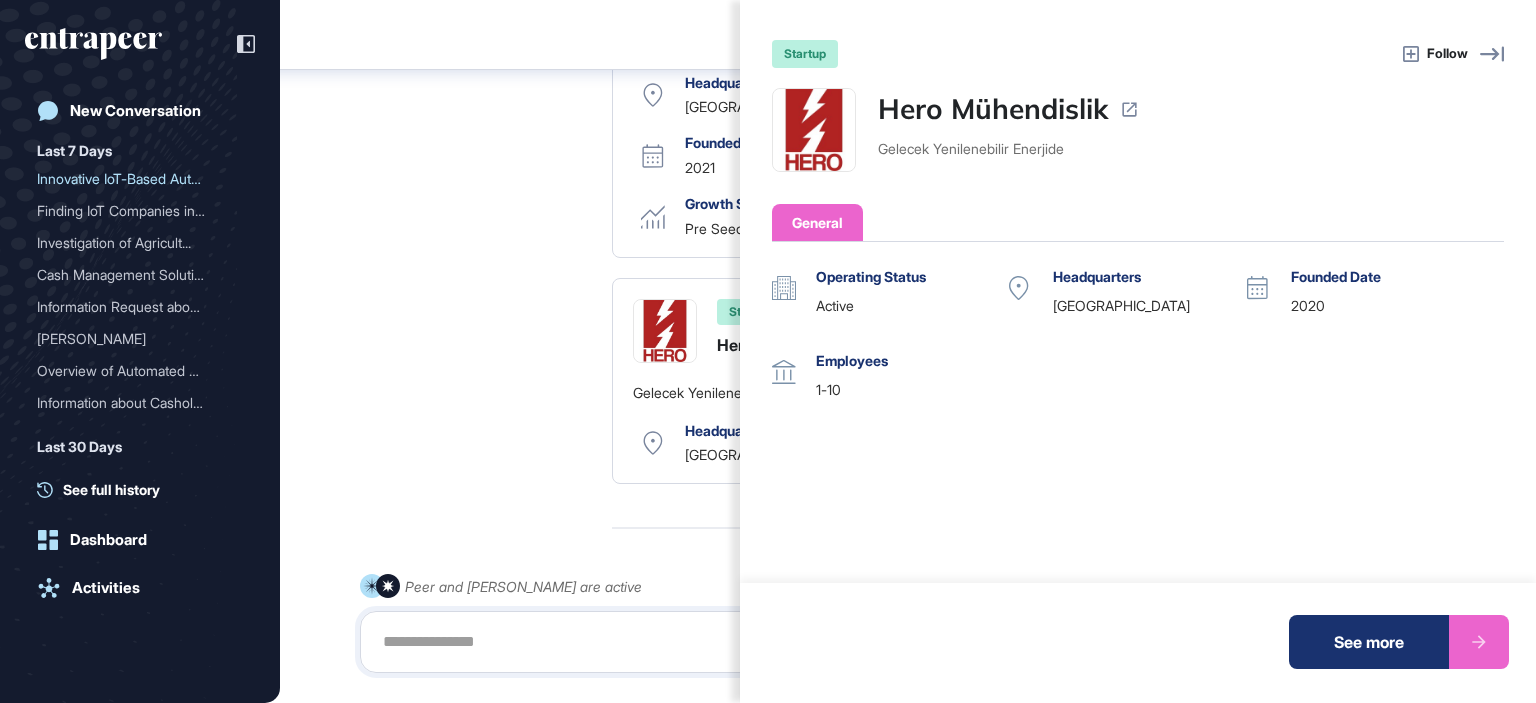 click on "startup Follow Hero Mühendislik Gelecek Yenilenebilir Enerjide General Operating Status active Headquarters Turkey Founded Date 2020 Employees 1-10 Growth Stage Status See more" 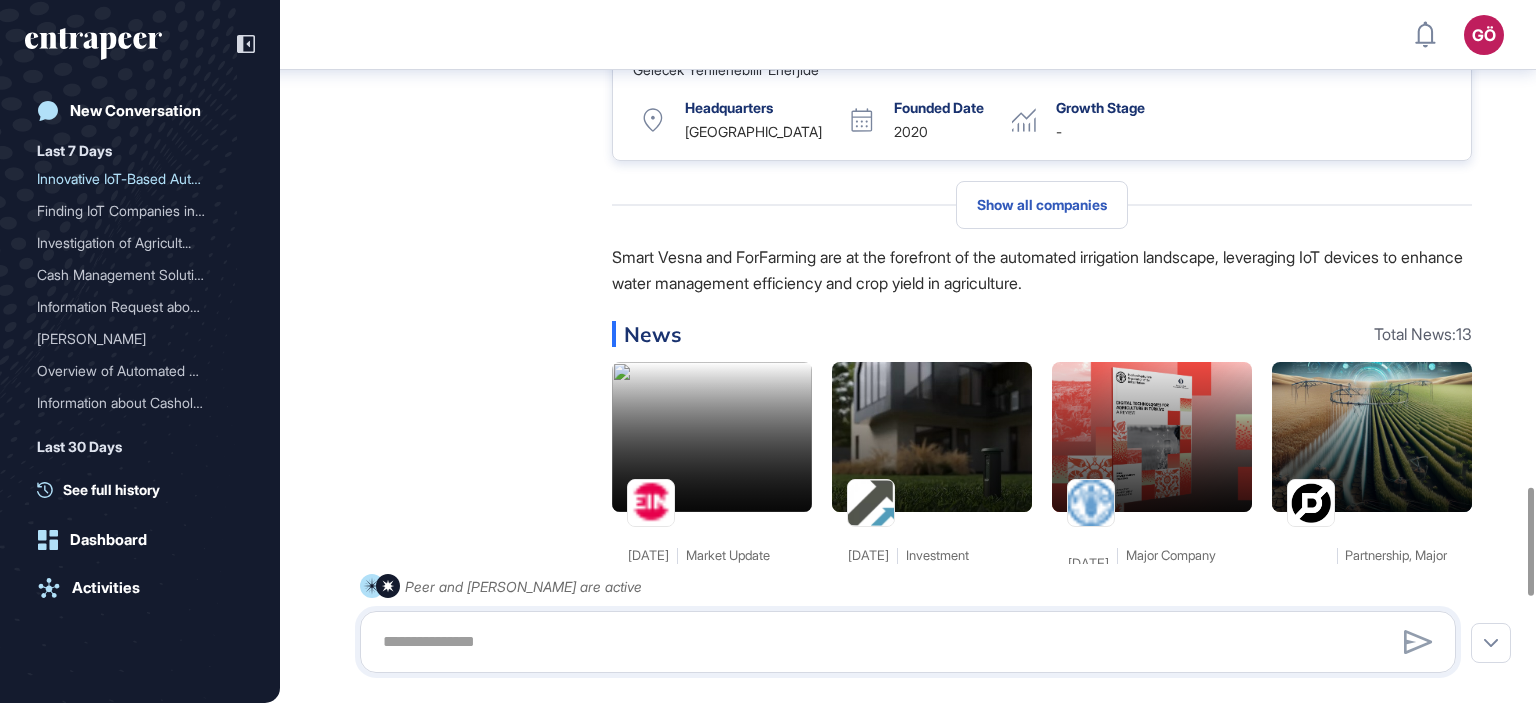 scroll, scrollTop: 3033, scrollLeft: 0, axis: vertical 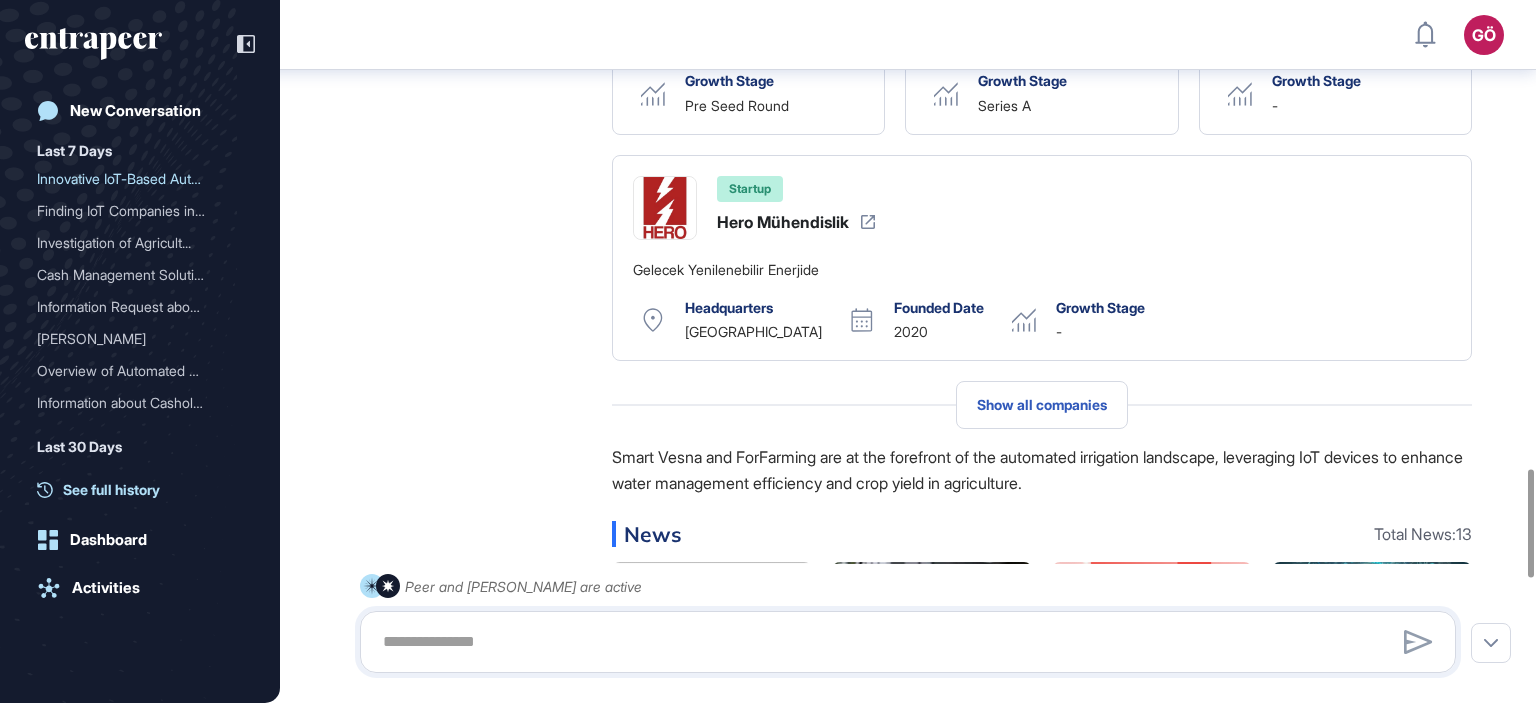 click on "See full history" at bounding box center [111, 489] 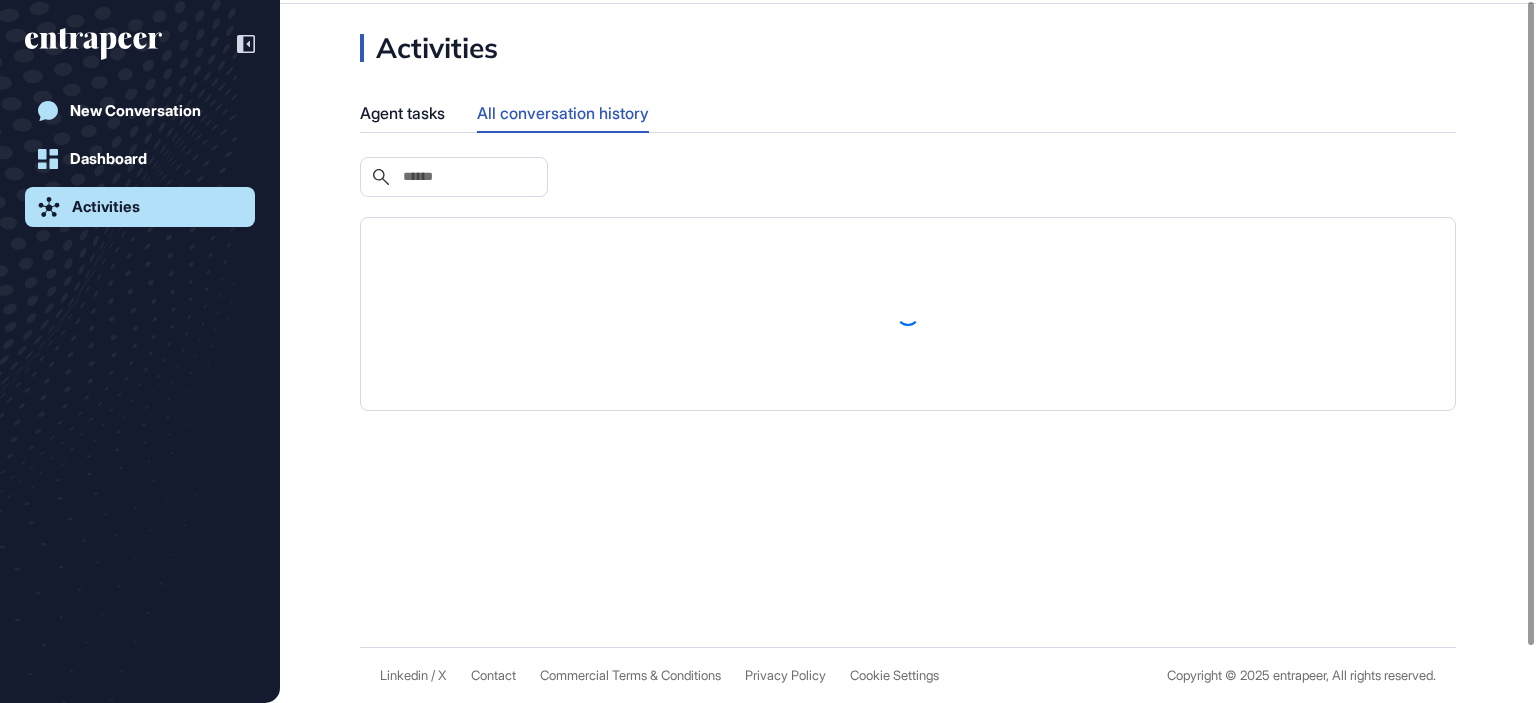 scroll, scrollTop: 0, scrollLeft: 0, axis: both 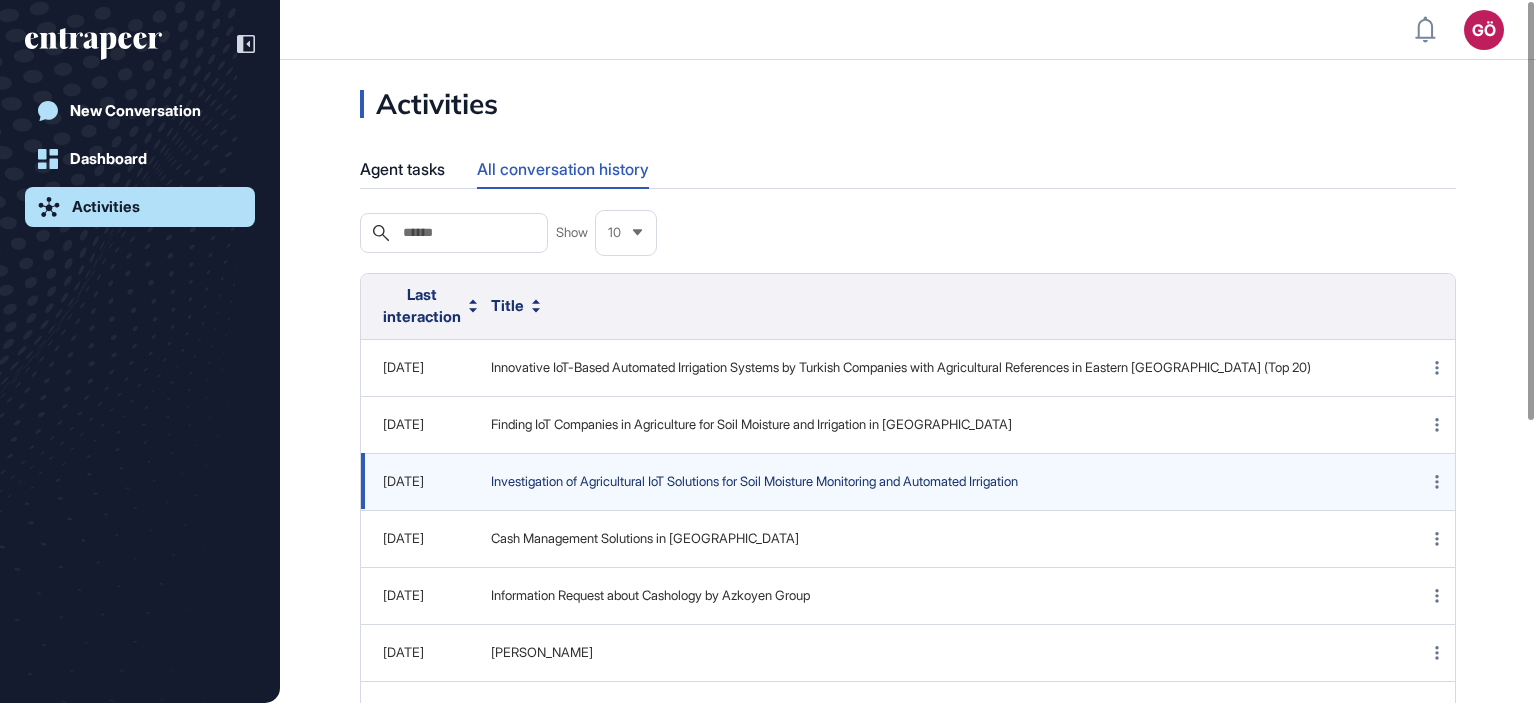 click on "Investigation of Agricultural IoT Solutions for Soil Moisture Monitoring and Automated Irrigation" at bounding box center (935, 482) 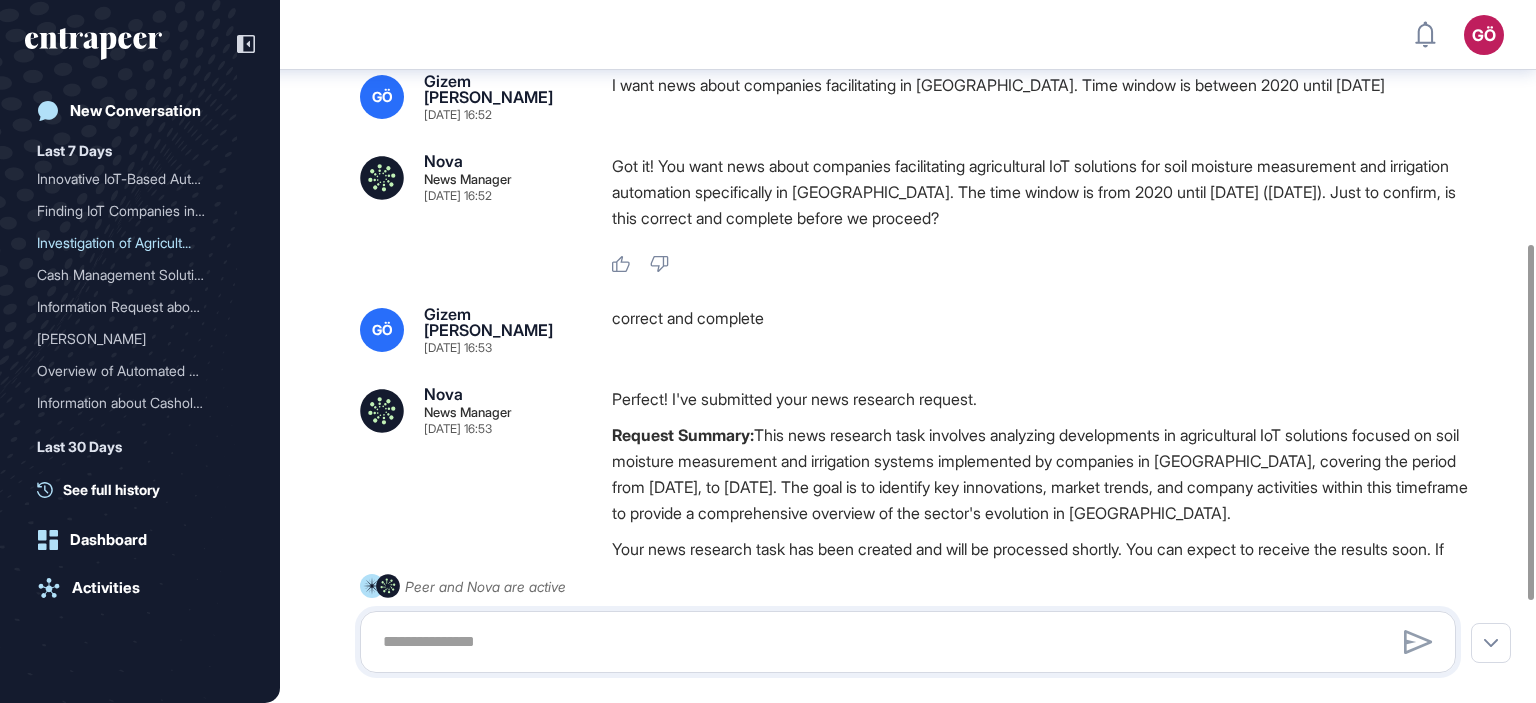 scroll, scrollTop: 681, scrollLeft: 0, axis: vertical 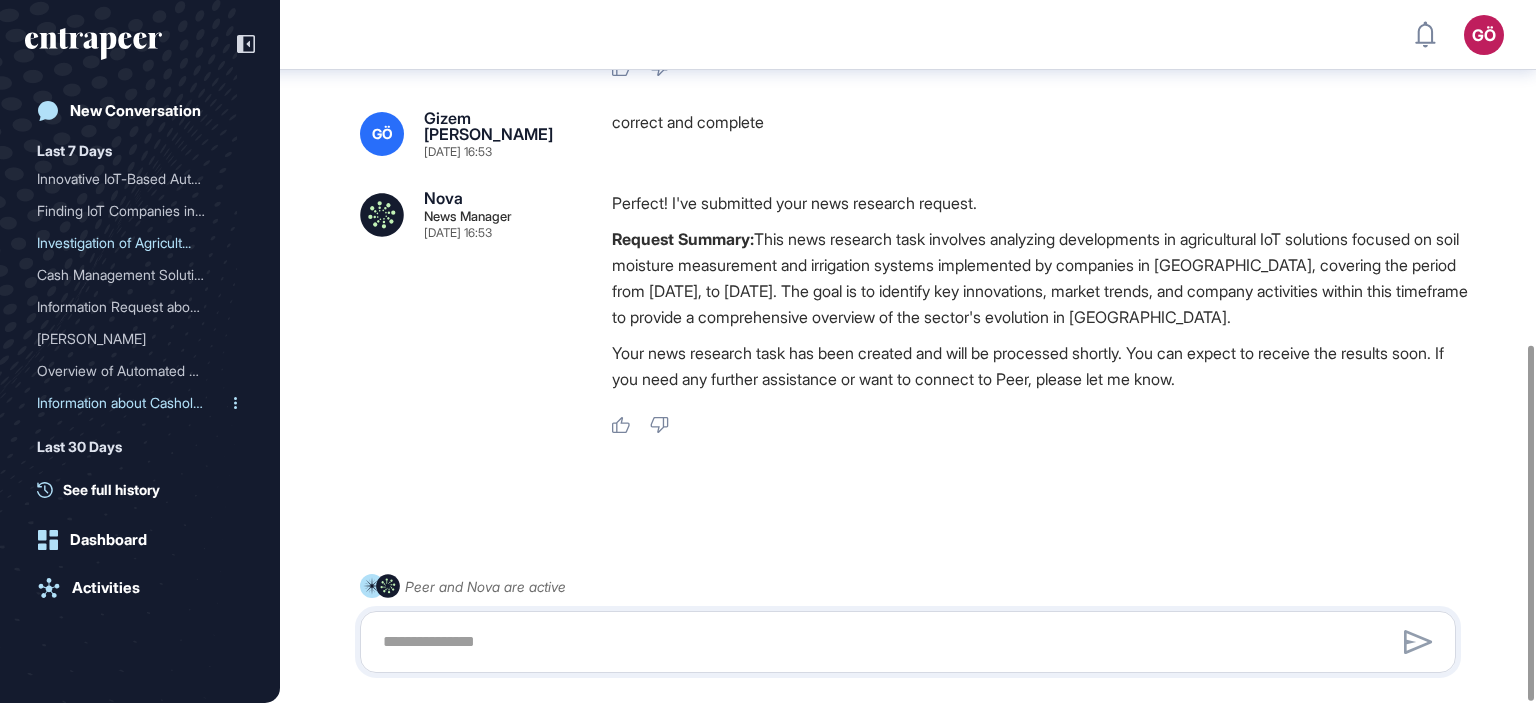 click on "Information about Casholo..." at bounding box center (132, 403) 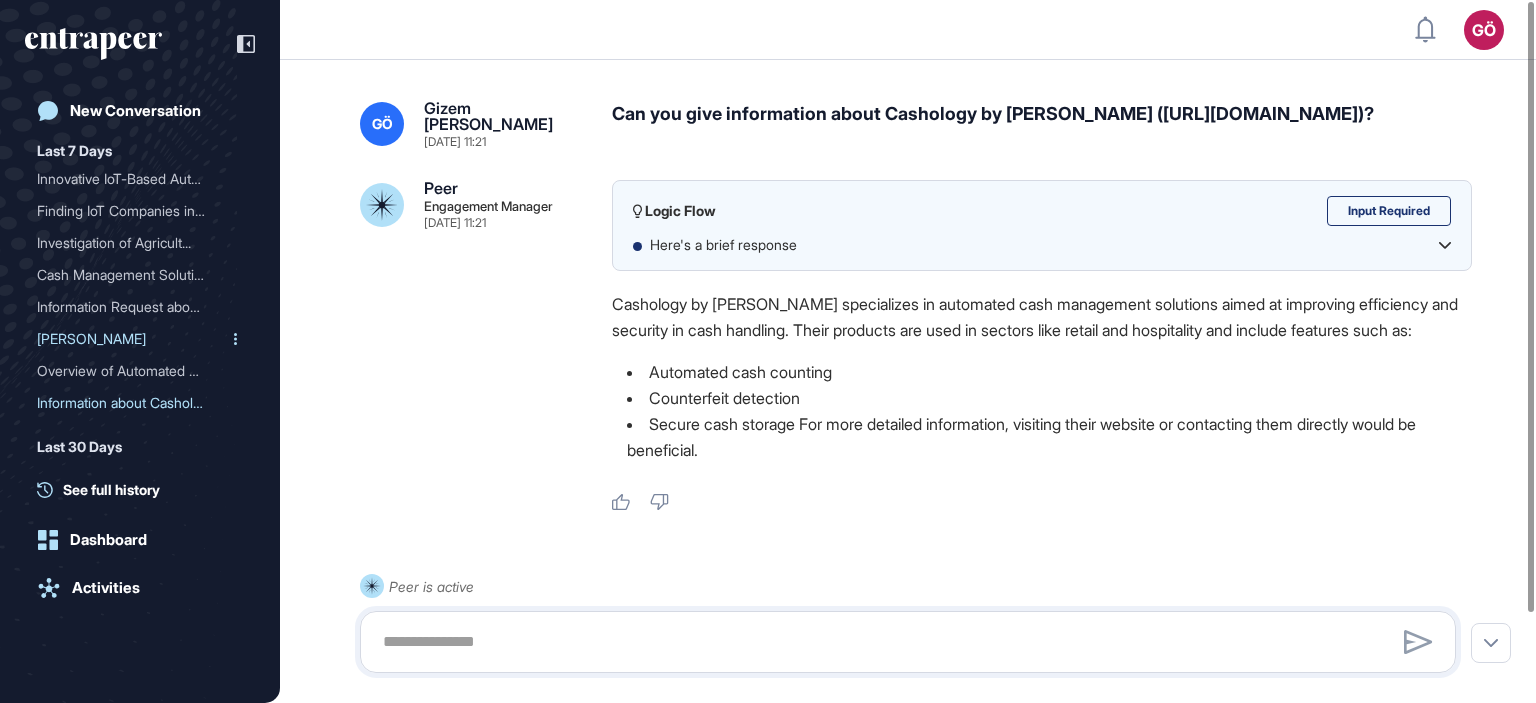 click on "Tracy" at bounding box center (132, 339) 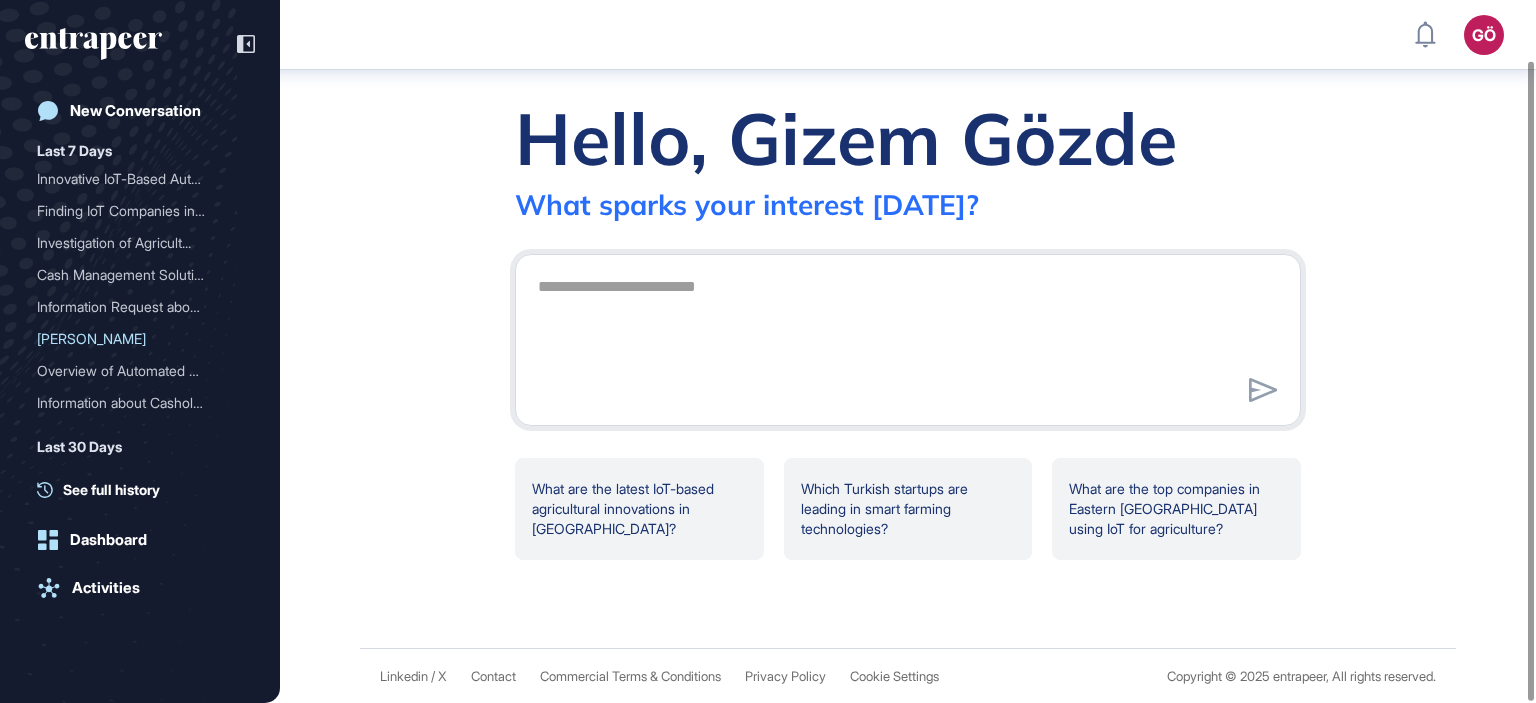 scroll, scrollTop: 66, scrollLeft: 0, axis: vertical 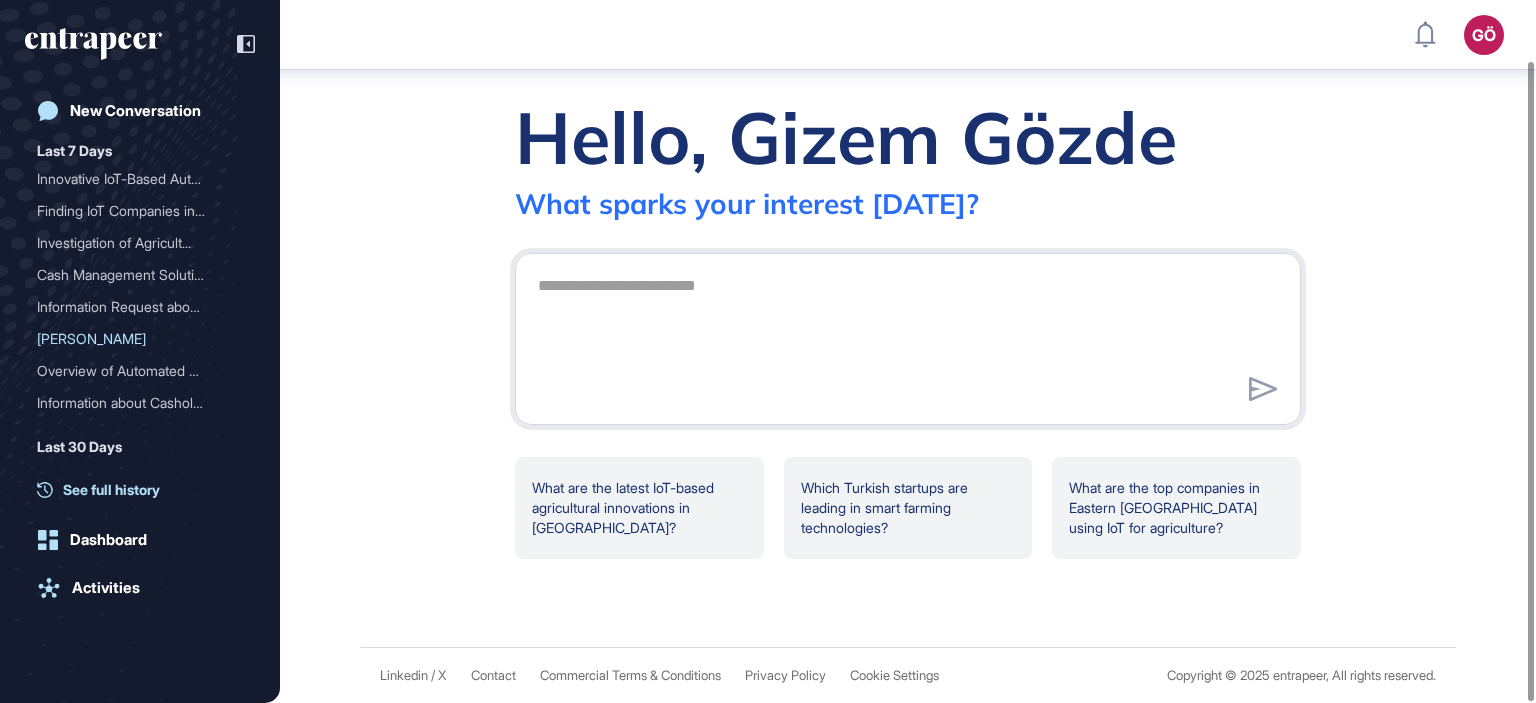 click on "See full history" at bounding box center [111, 489] 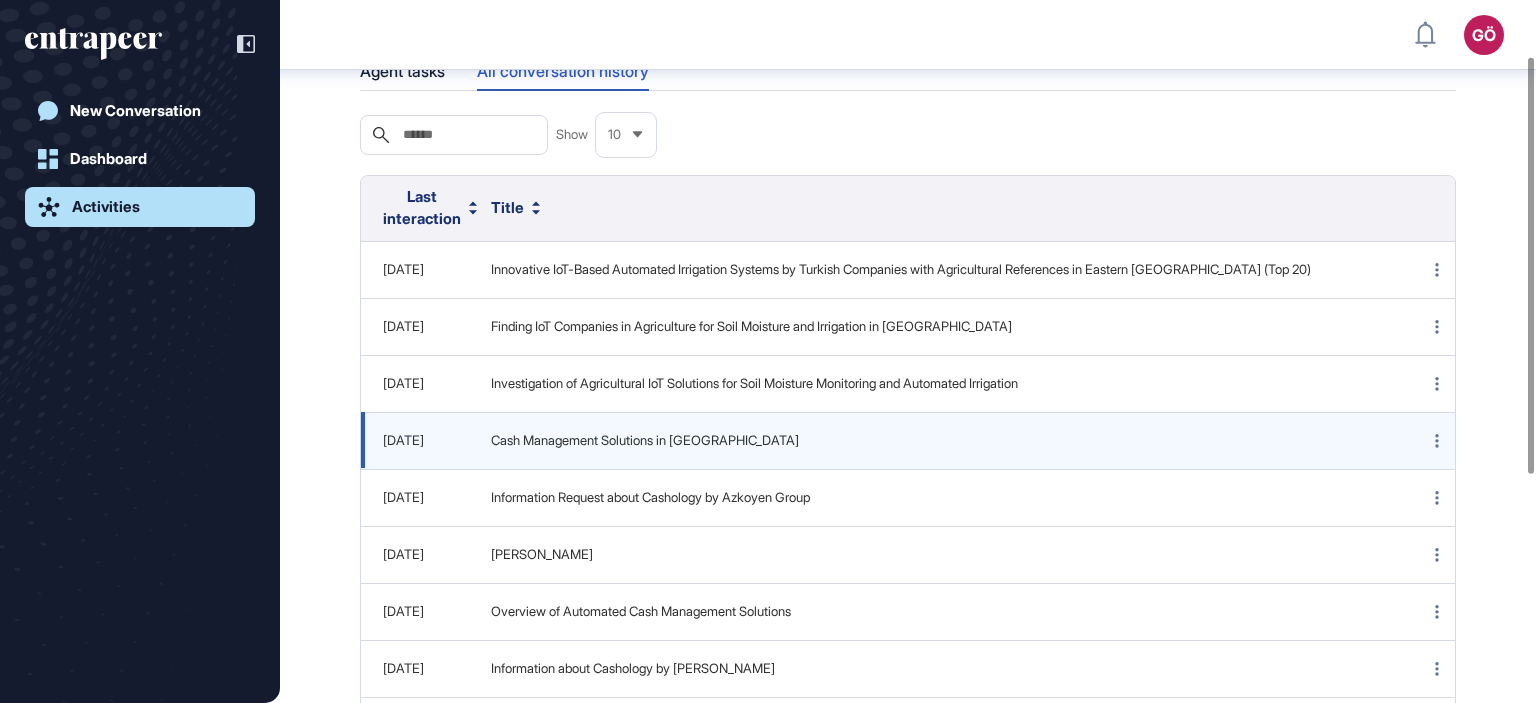 scroll, scrollTop: 109, scrollLeft: 0, axis: vertical 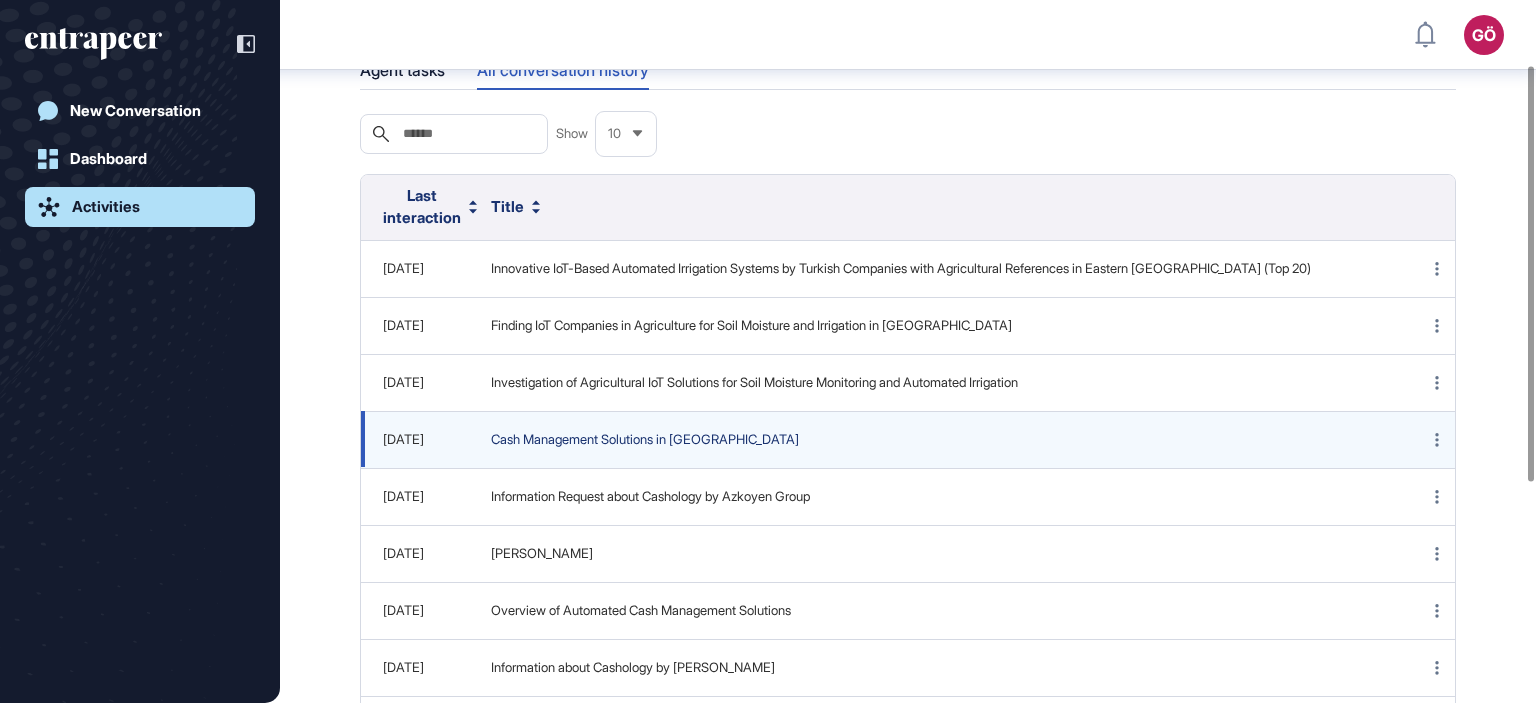 click on "Cash Management Solutions in Turkey" at bounding box center [935, 440] 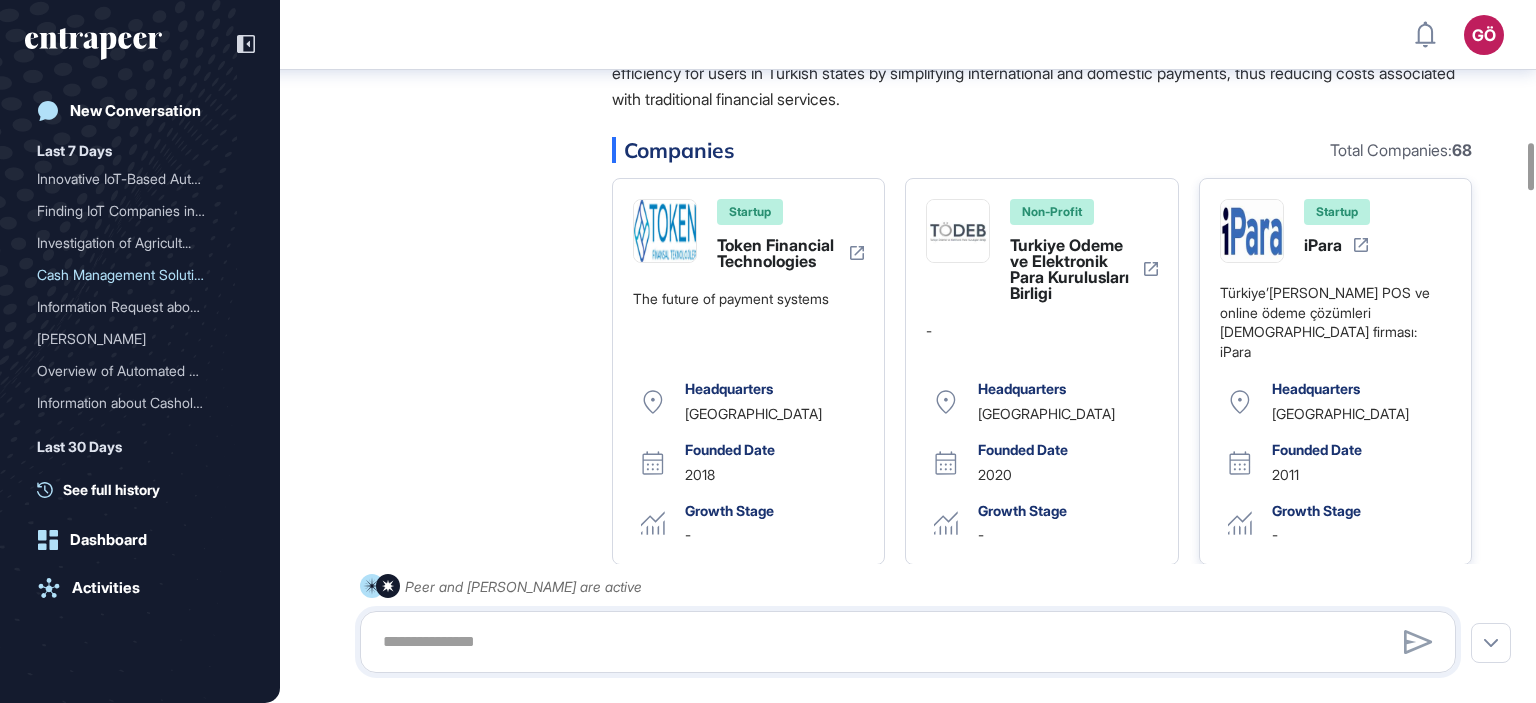 scroll, scrollTop: 2110, scrollLeft: 0, axis: vertical 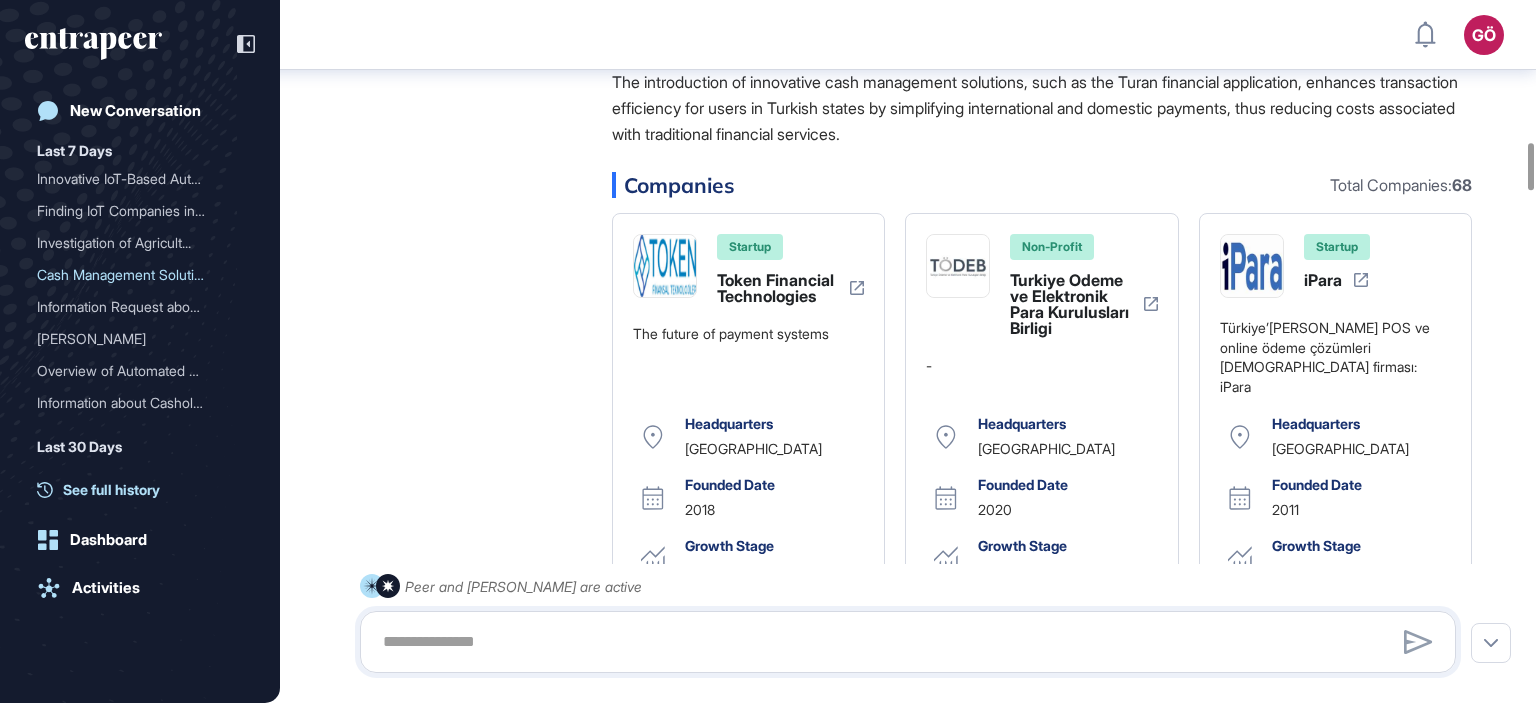 click on "See full history" at bounding box center [111, 489] 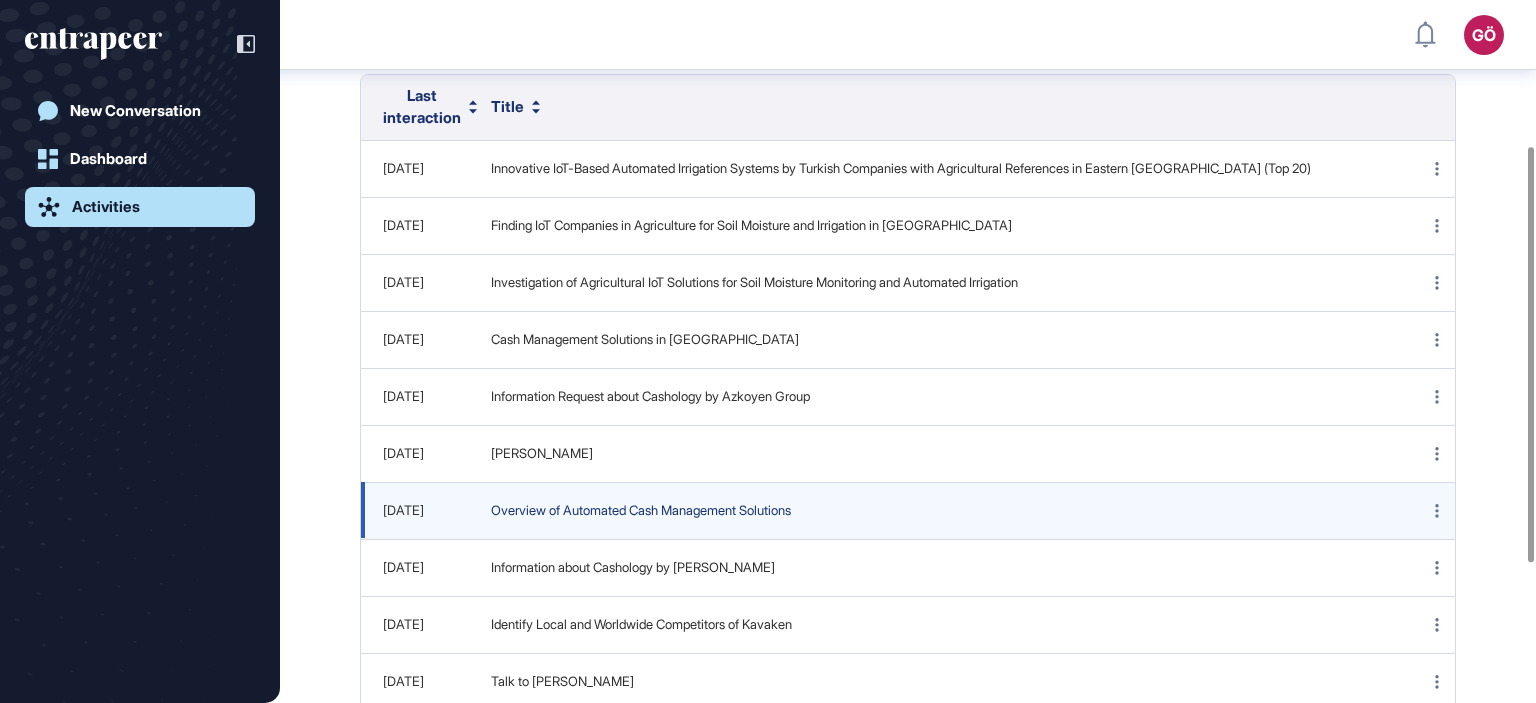 scroll, scrollTop: 309, scrollLeft: 0, axis: vertical 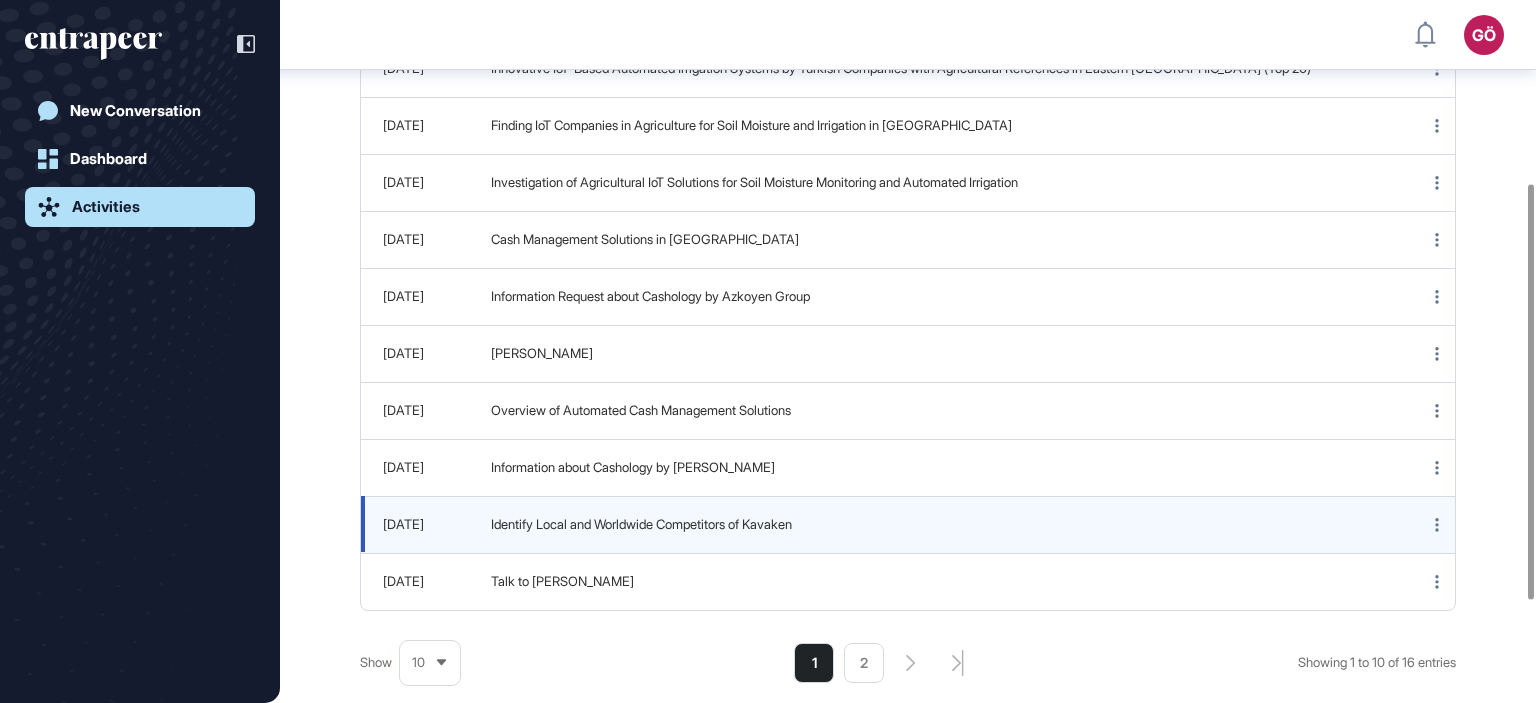 click on "Identify Local and Worldwide Competitors of Kavaken" 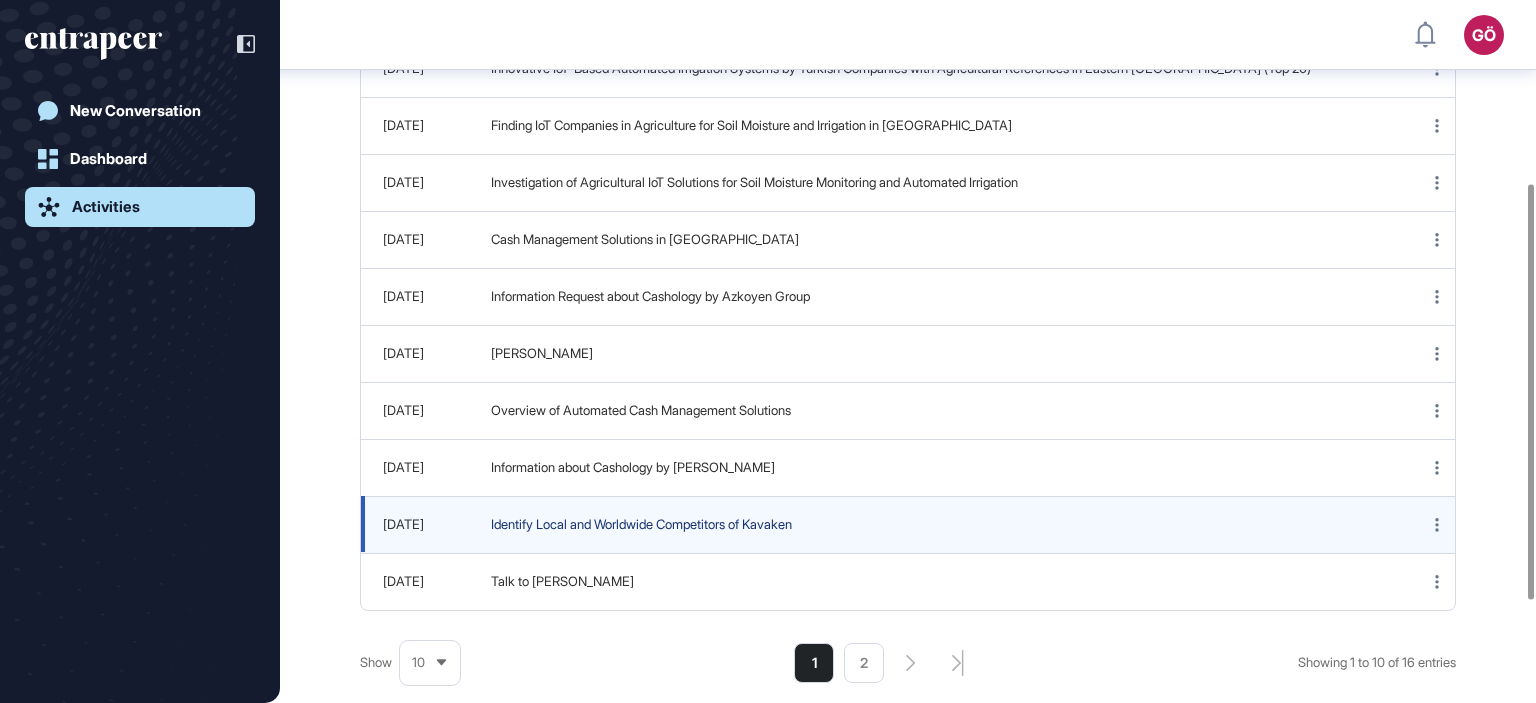 click on "Identify Local and Worldwide Competitors of Kavaken" at bounding box center (935, 525) 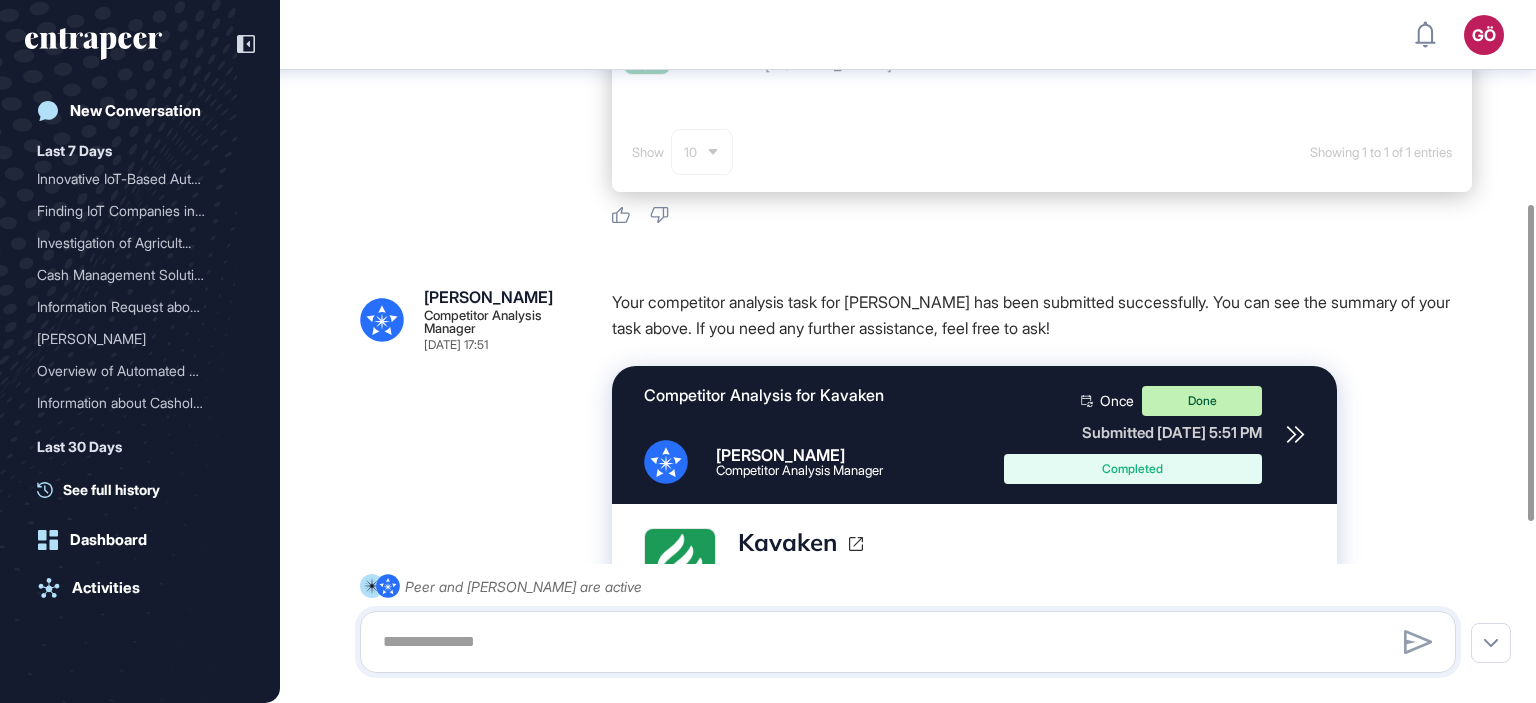 scroll, scrollTop: 651, scrollLeft: 0, axis: vertical 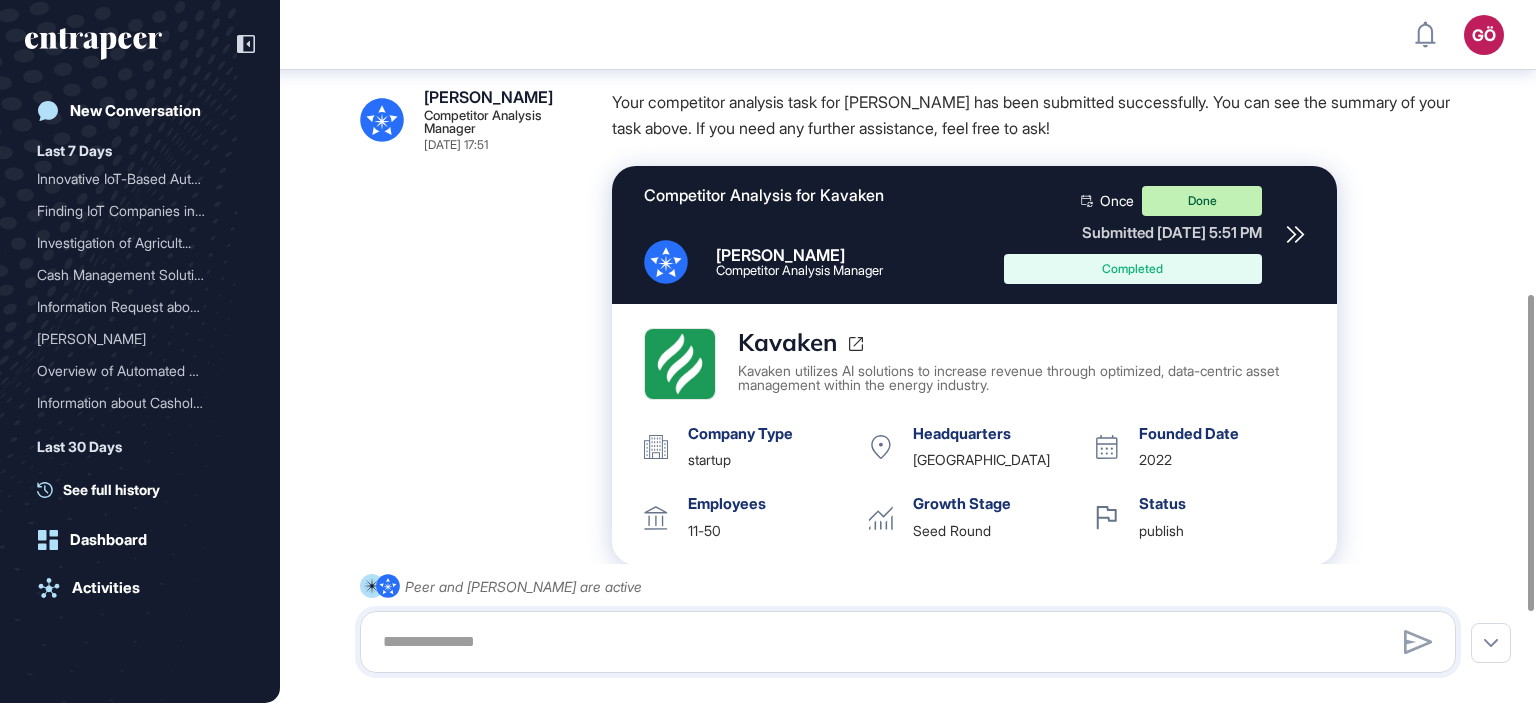 click on "Done" at bounding box center (1202, 201) 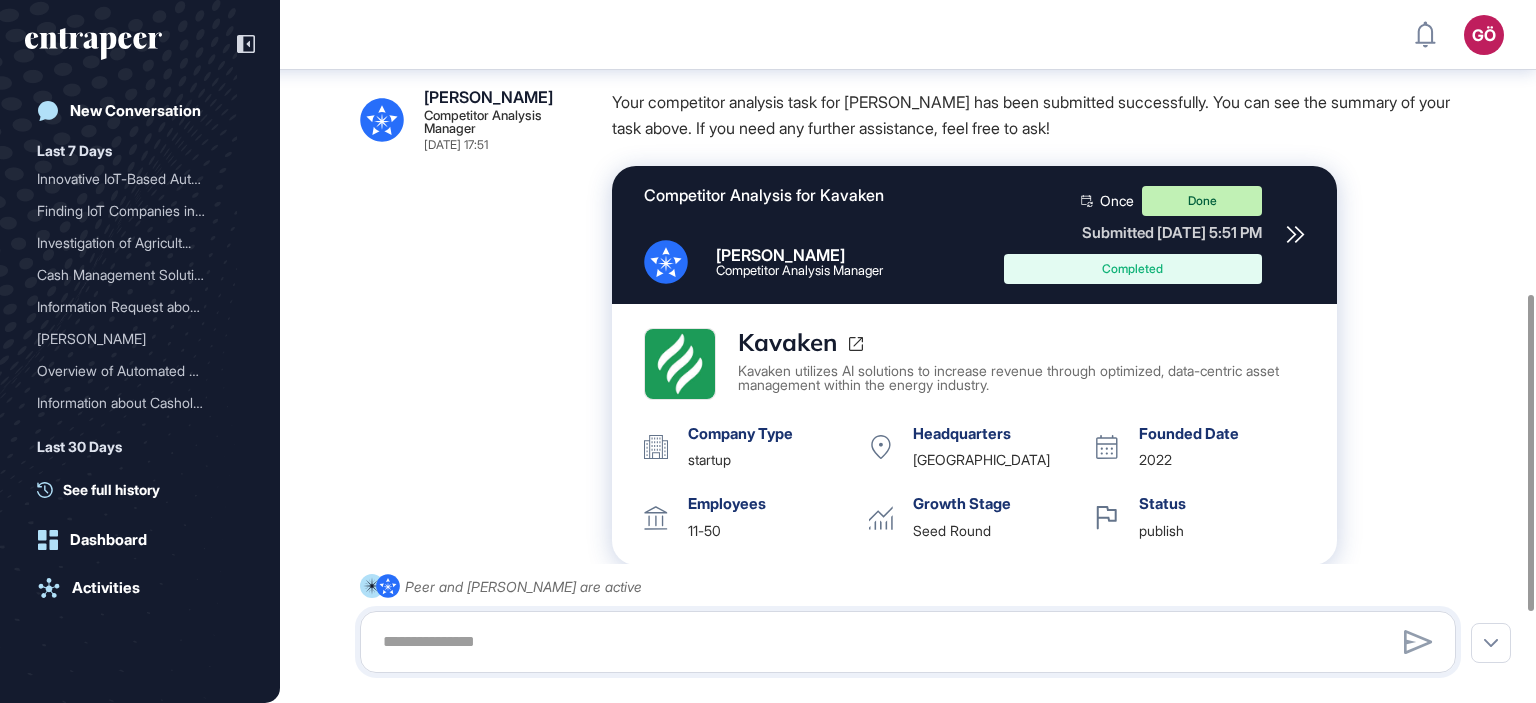 click on "Done" at bounding box center [1202, 201] 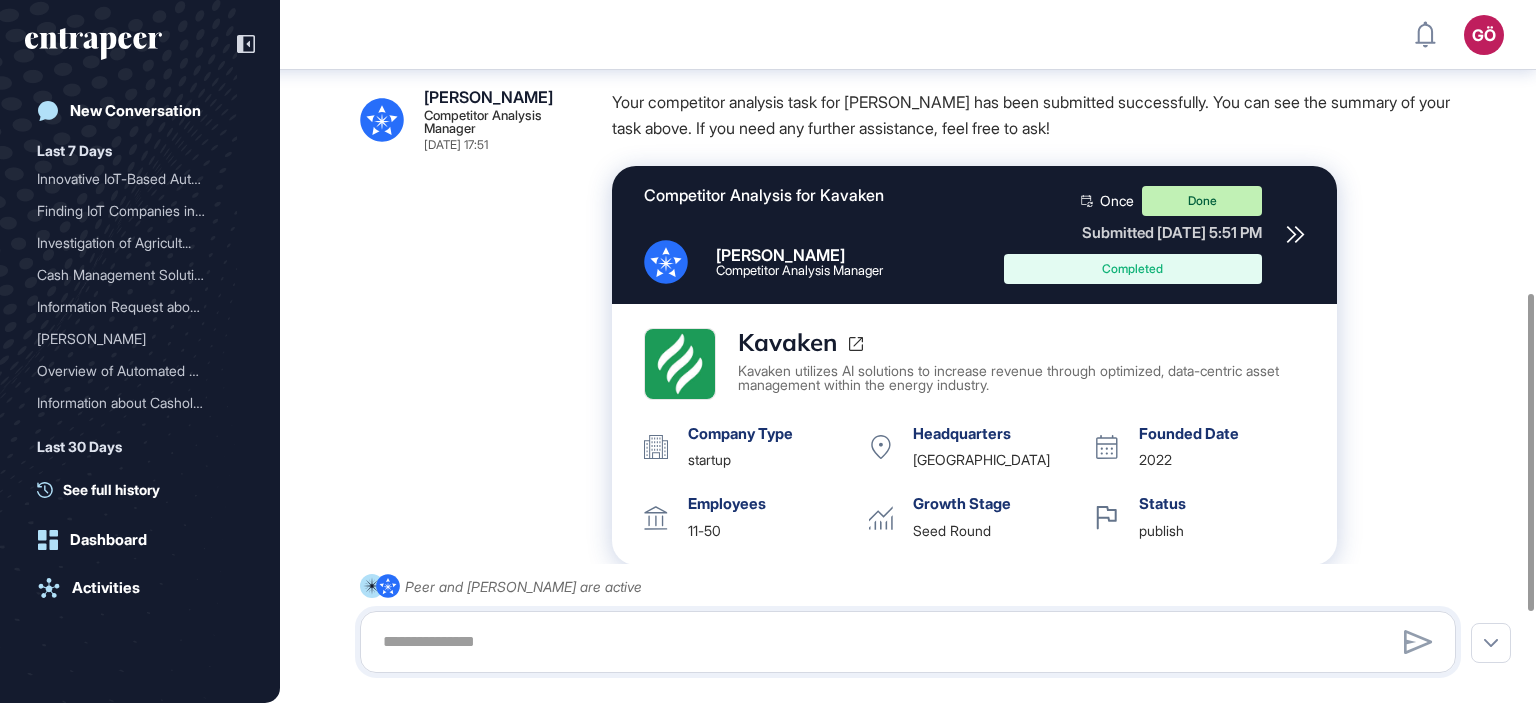 scroll, scrollTop: 651, scrollLeft: 0, axis: vertical 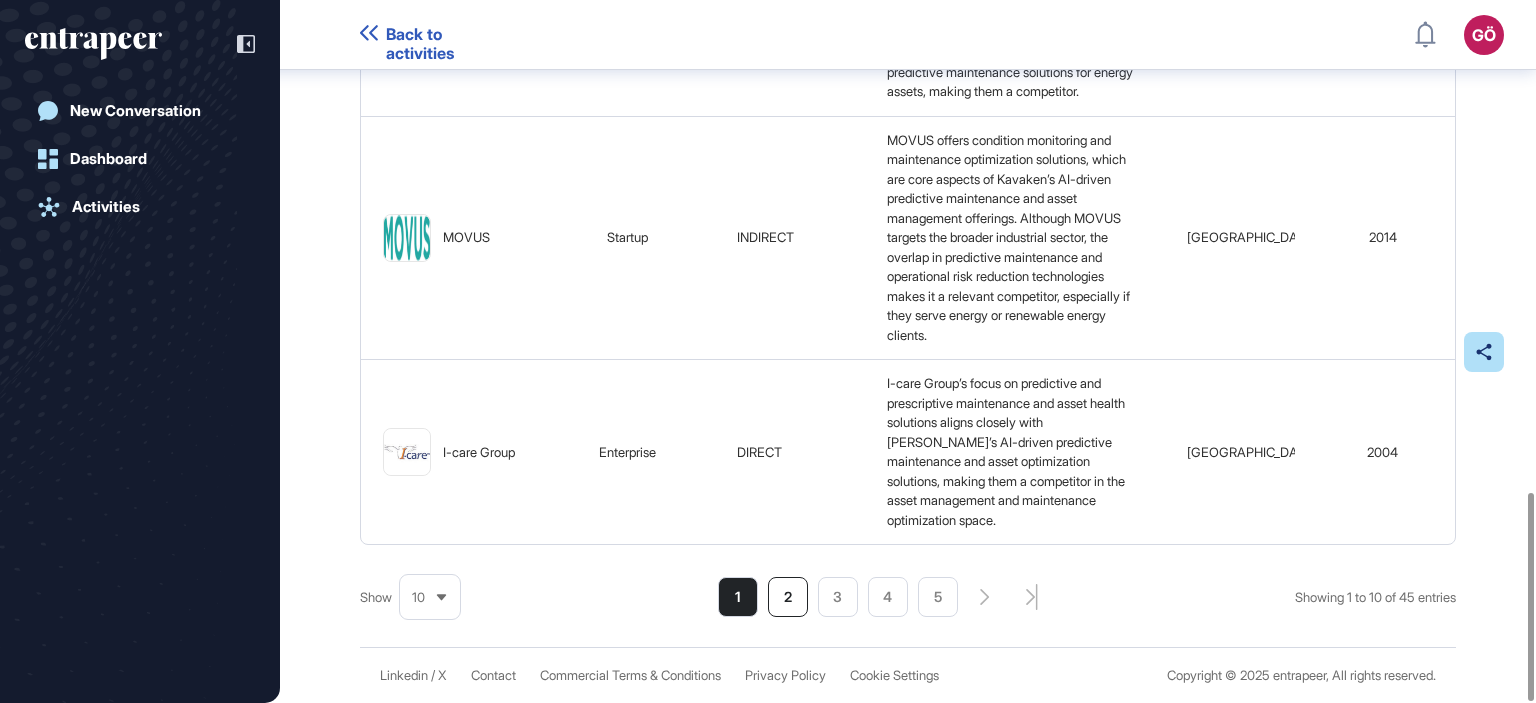 click on "2" 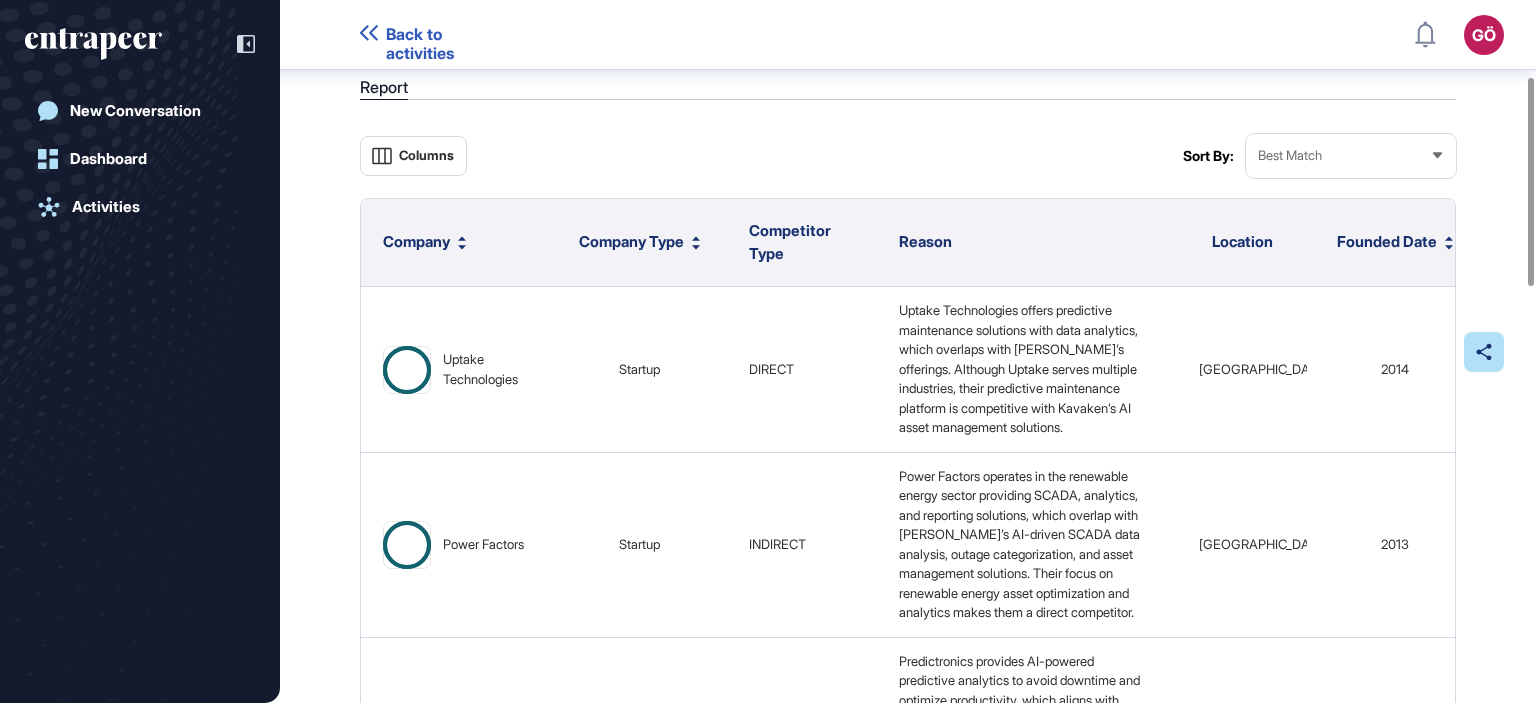 scroll, scrollTop: 0, scrollLeft: 0, axis: both 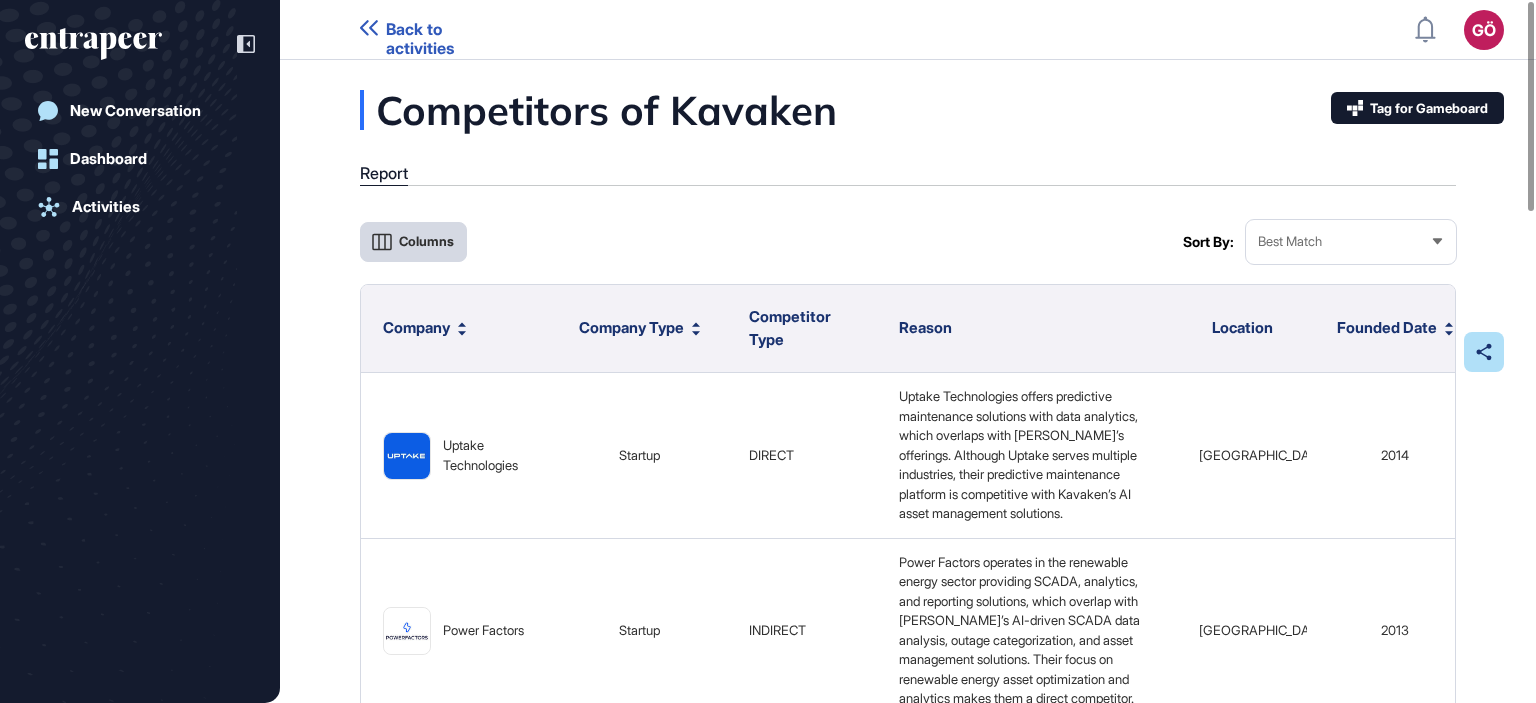 click on "Columns" at bounding box center (426, 241) 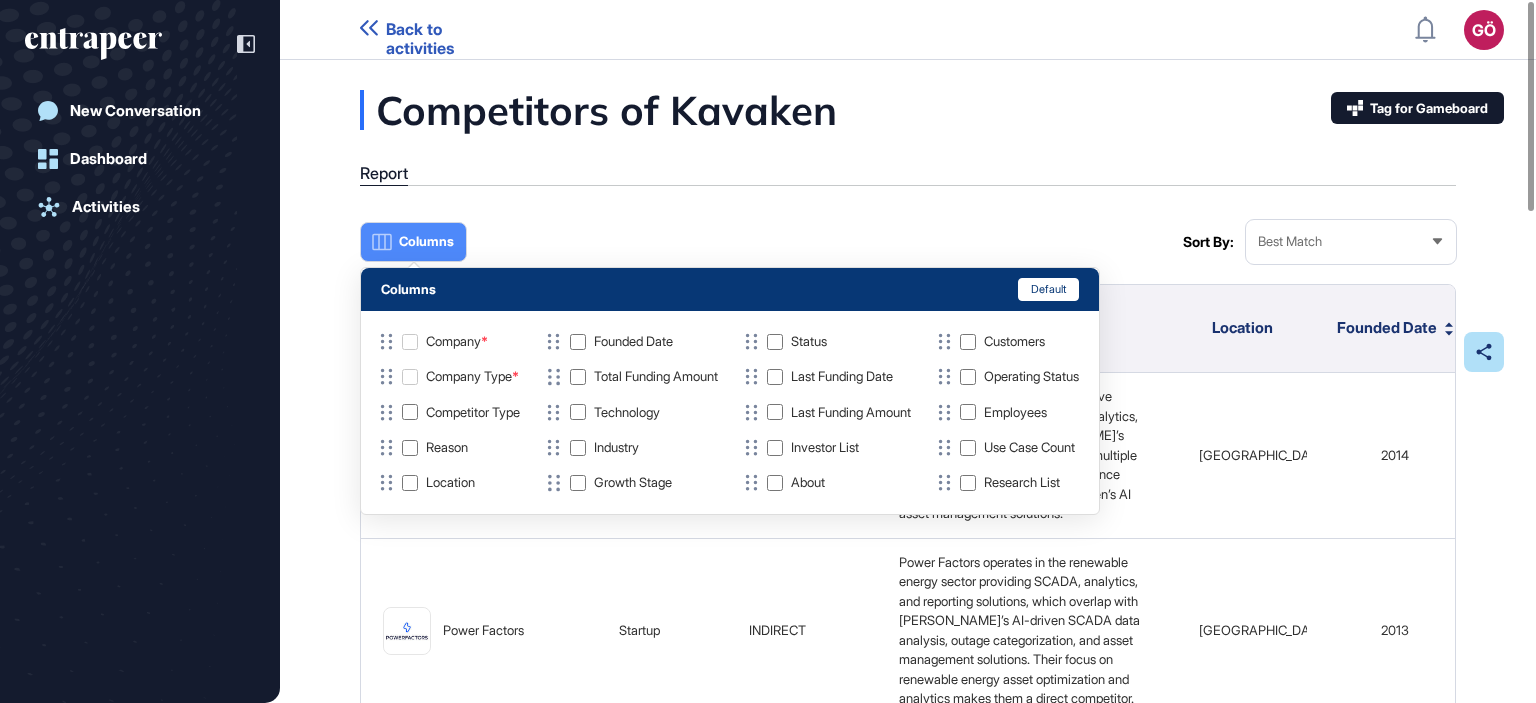 click on "Columns" at bounding box center [426, 241] 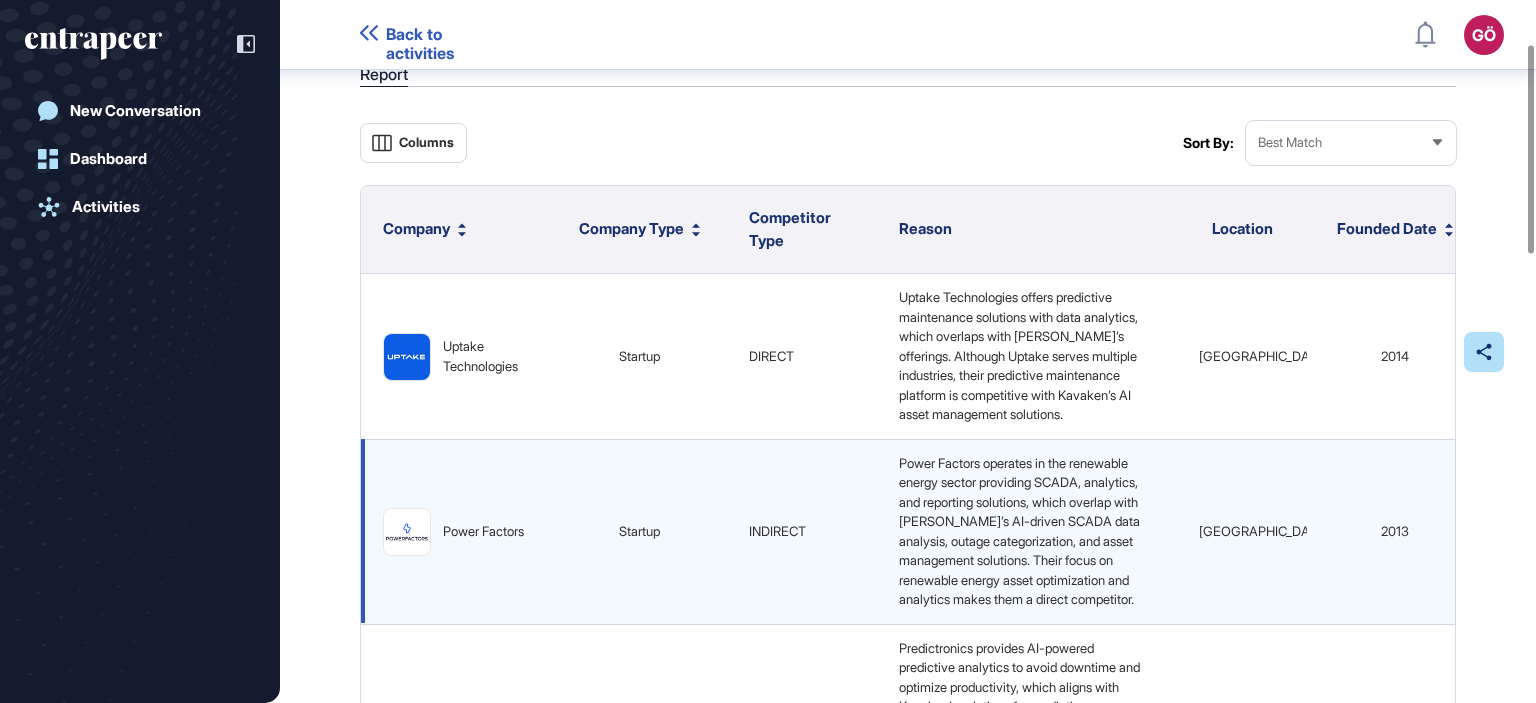 scroll, scrollTop: 209, scrollLeft: 0, axis: vertical 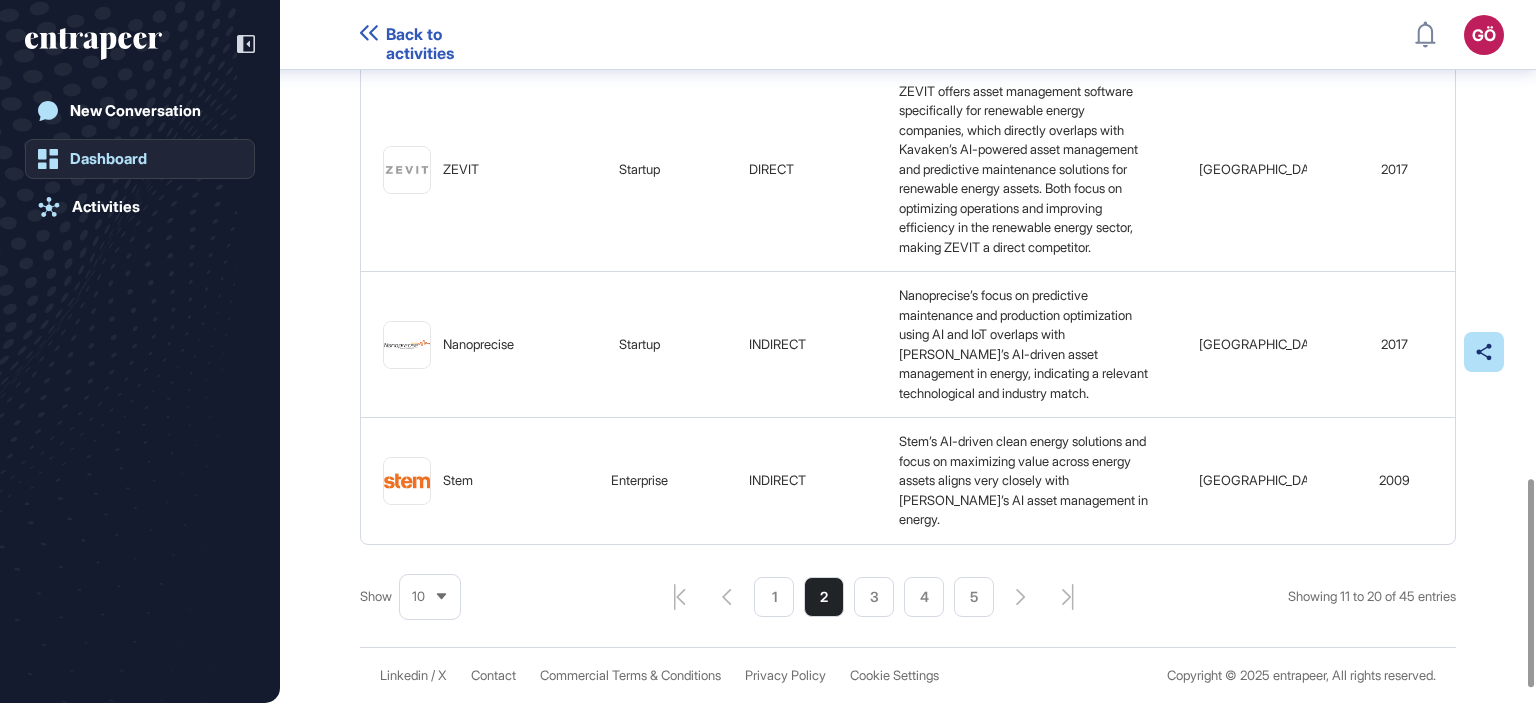 click on "Dashboard" 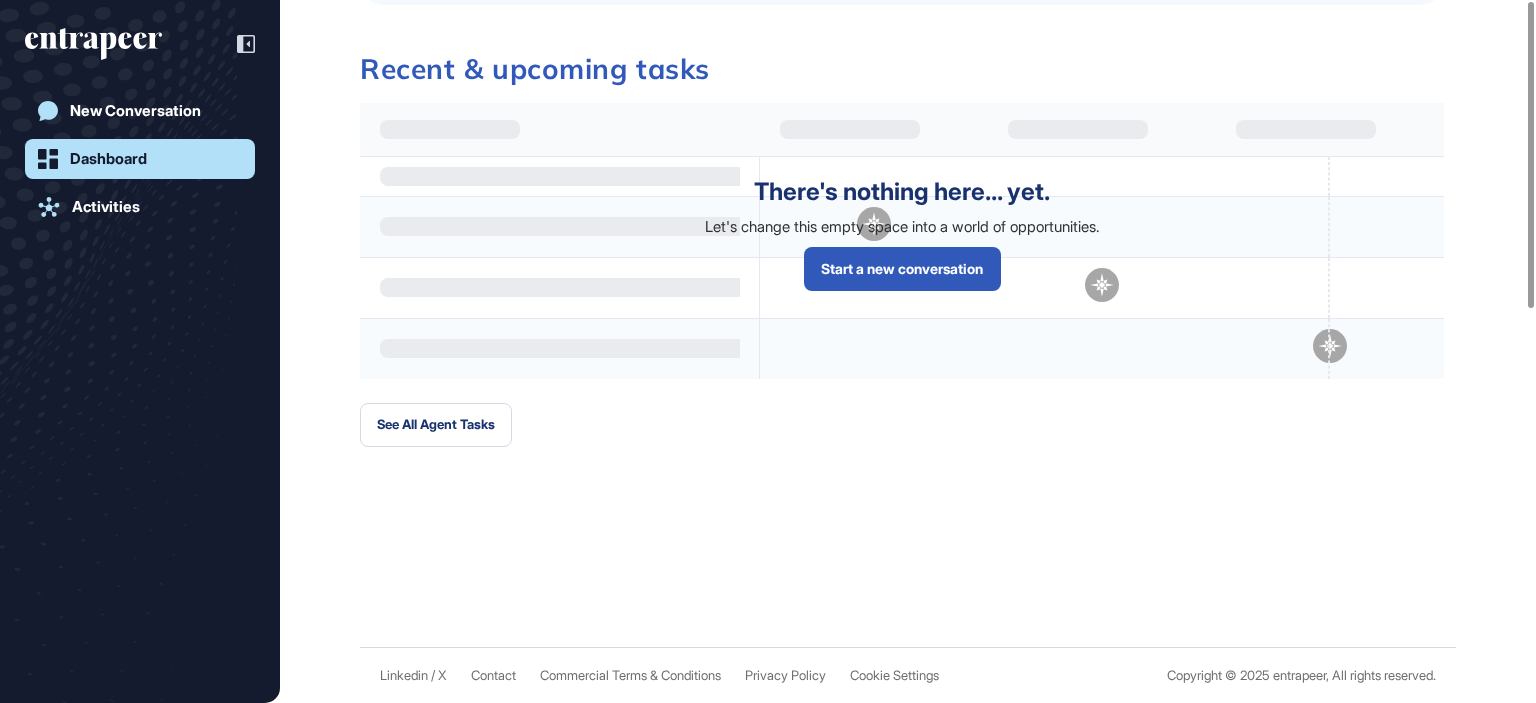 scroll, scrollTop: 0, scrollLeft: 0, axis: both 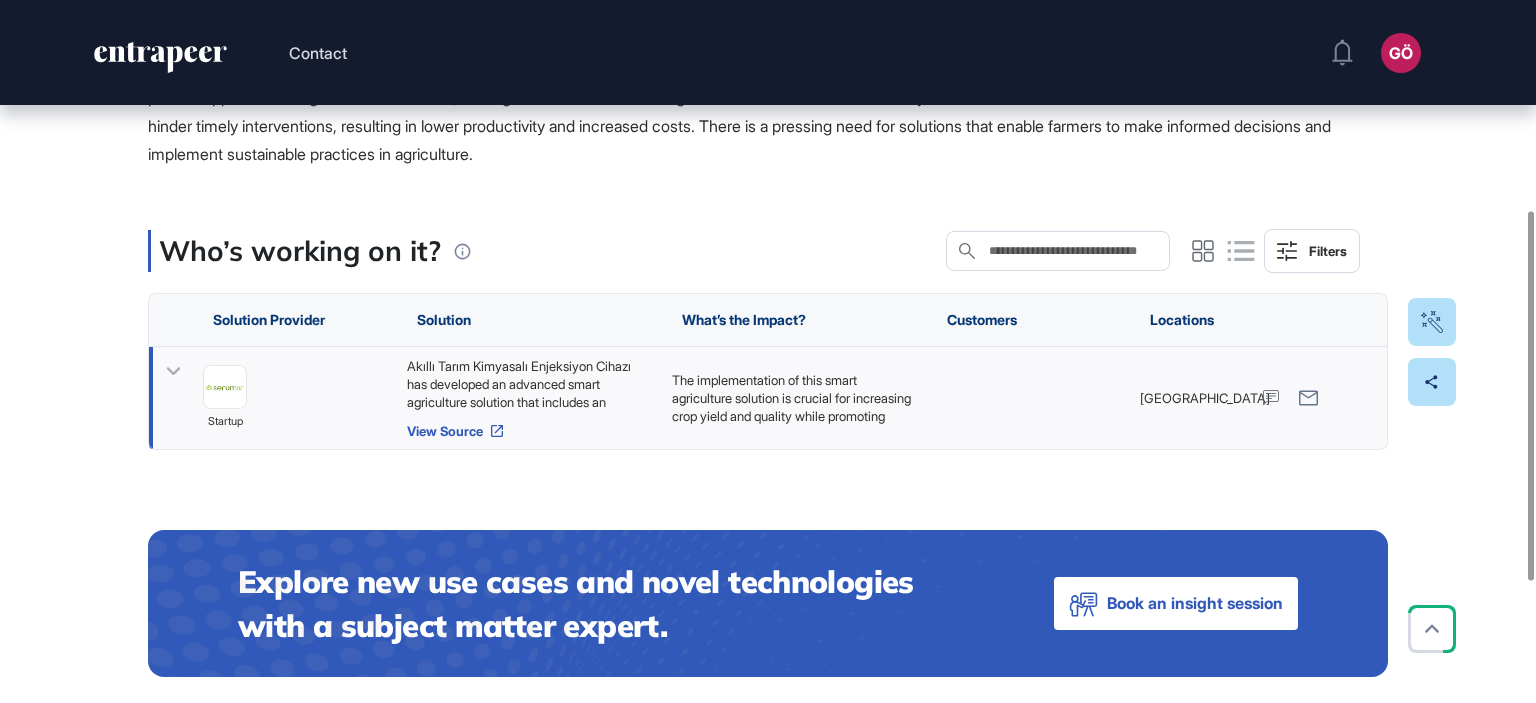 click 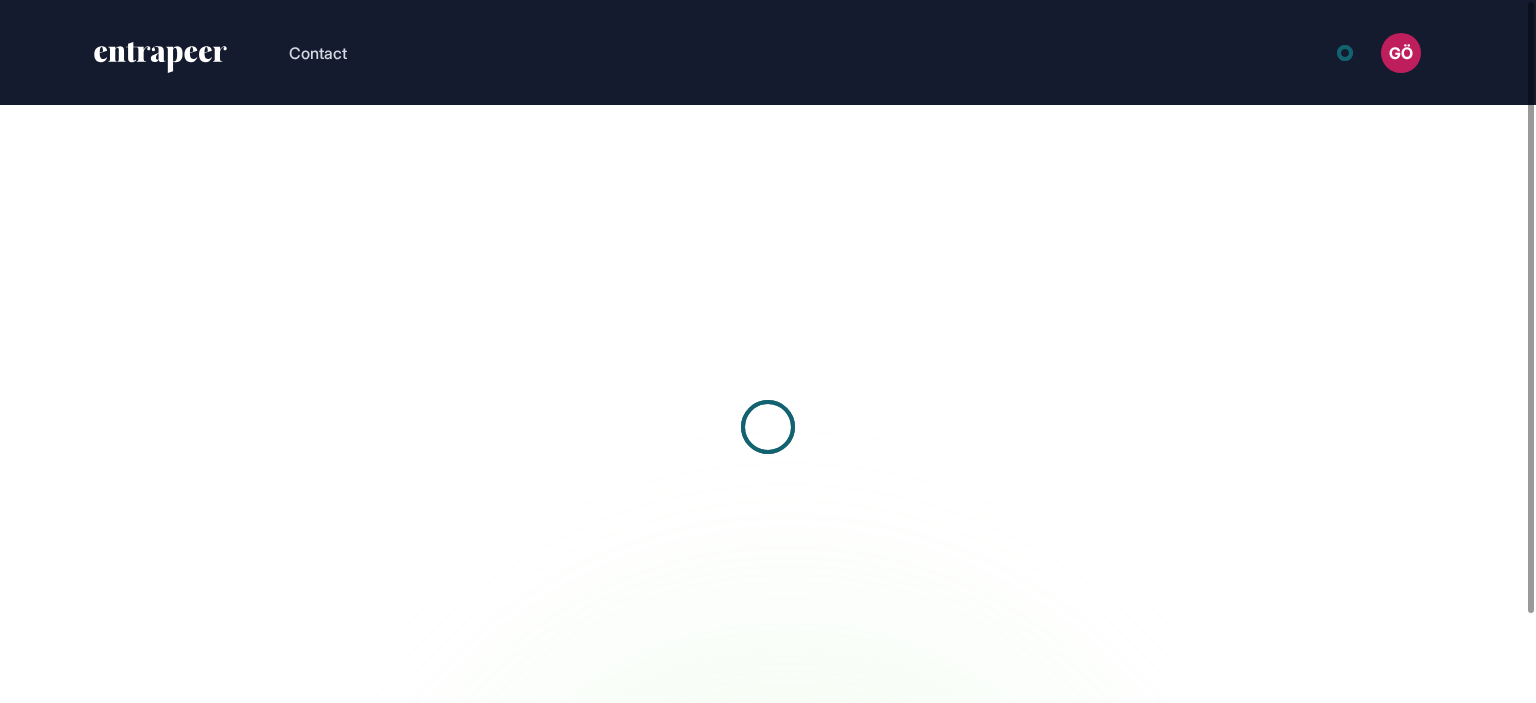 scroll, scrollTop: 0, scrollLeft: 0, axis: both 